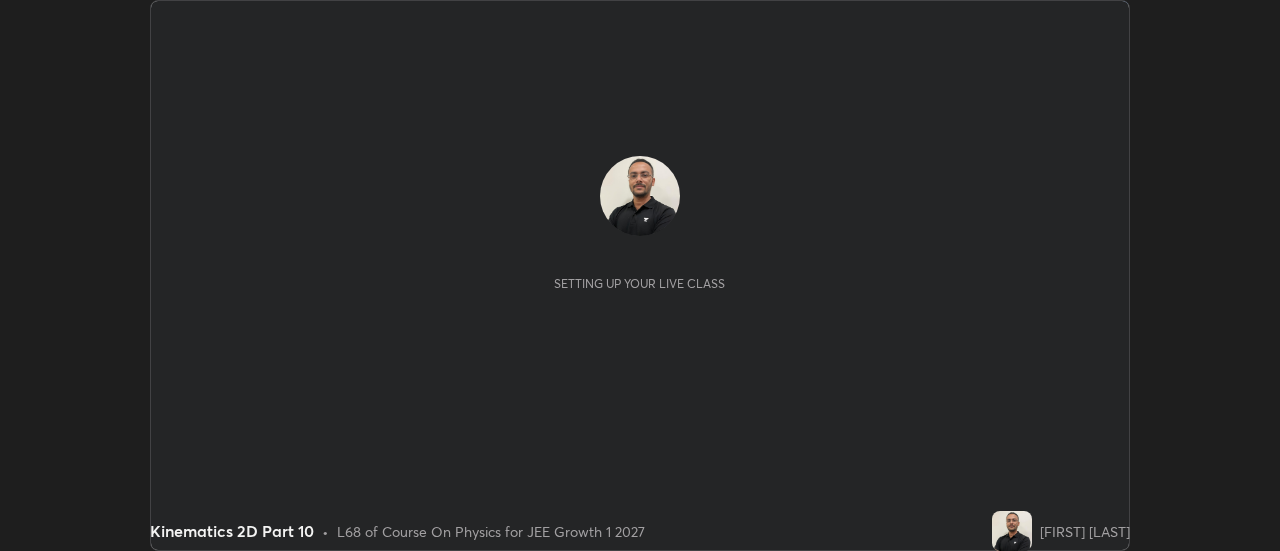 scroll, scrollTop: 0, scrollLeft: 0, axis: both 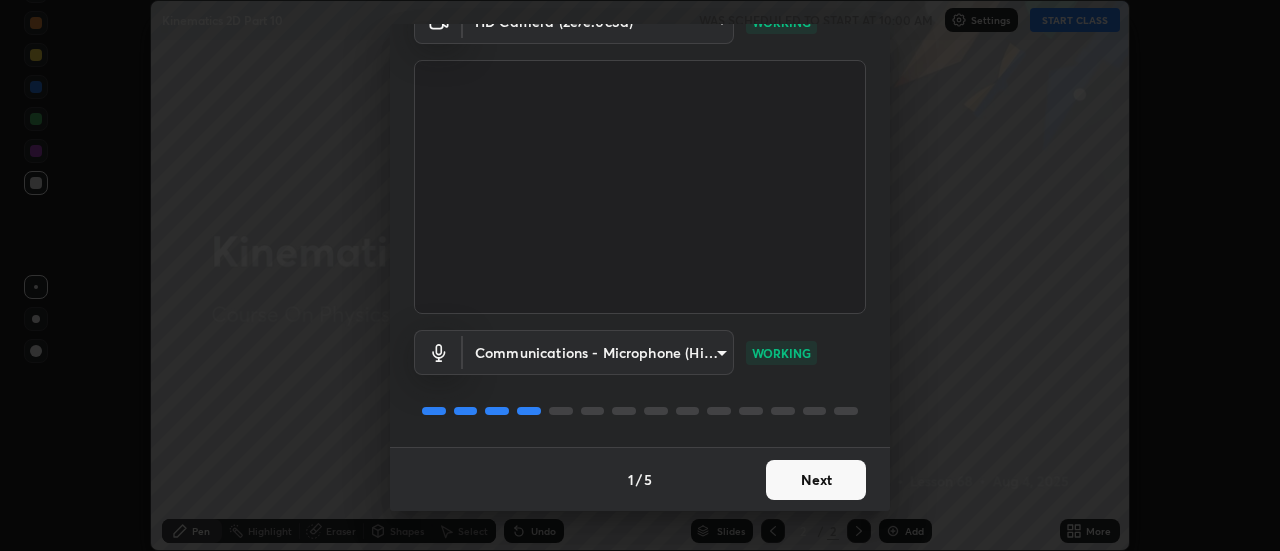 click on "Next" at bounding box center [816, 480] 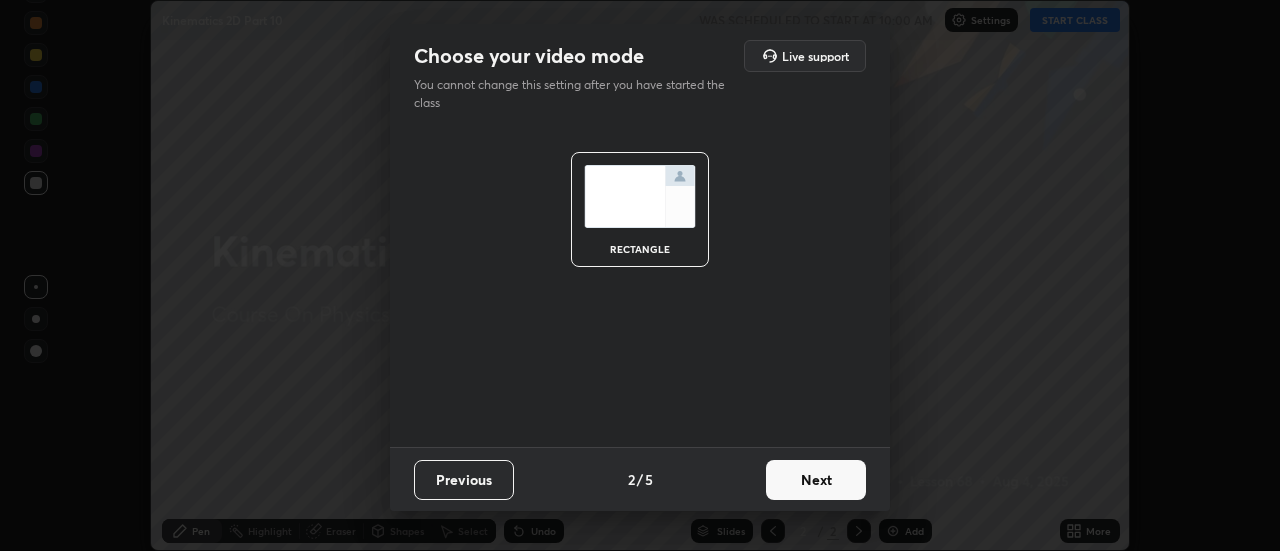 scroll, scrollTop: 0, scrollLeft: 0, axis: both 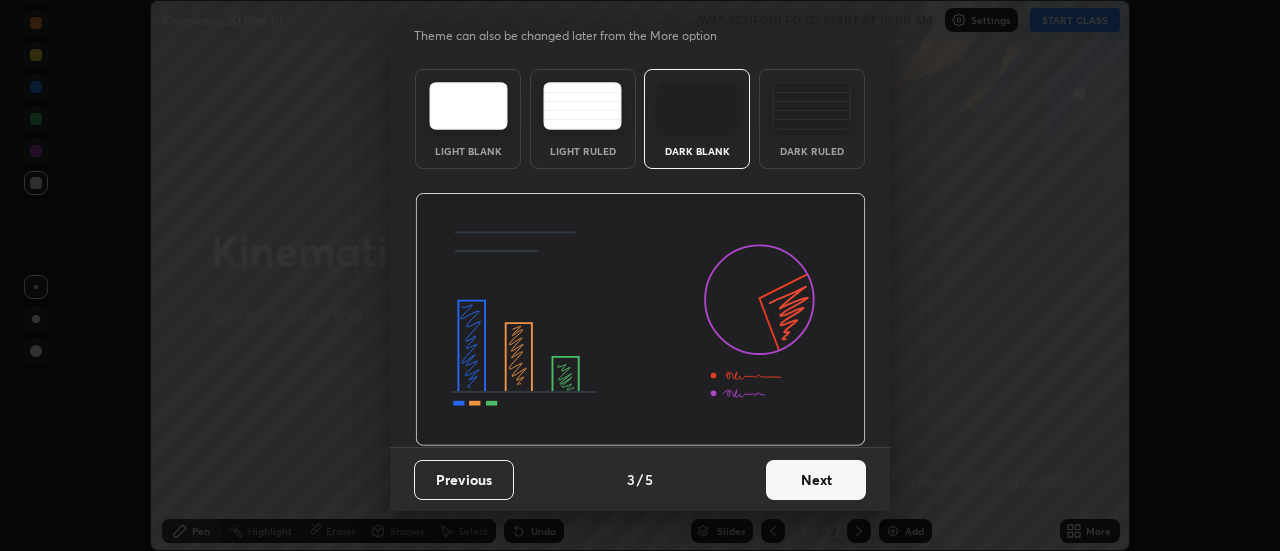 click on "Next" at bounding box center [816, 480] 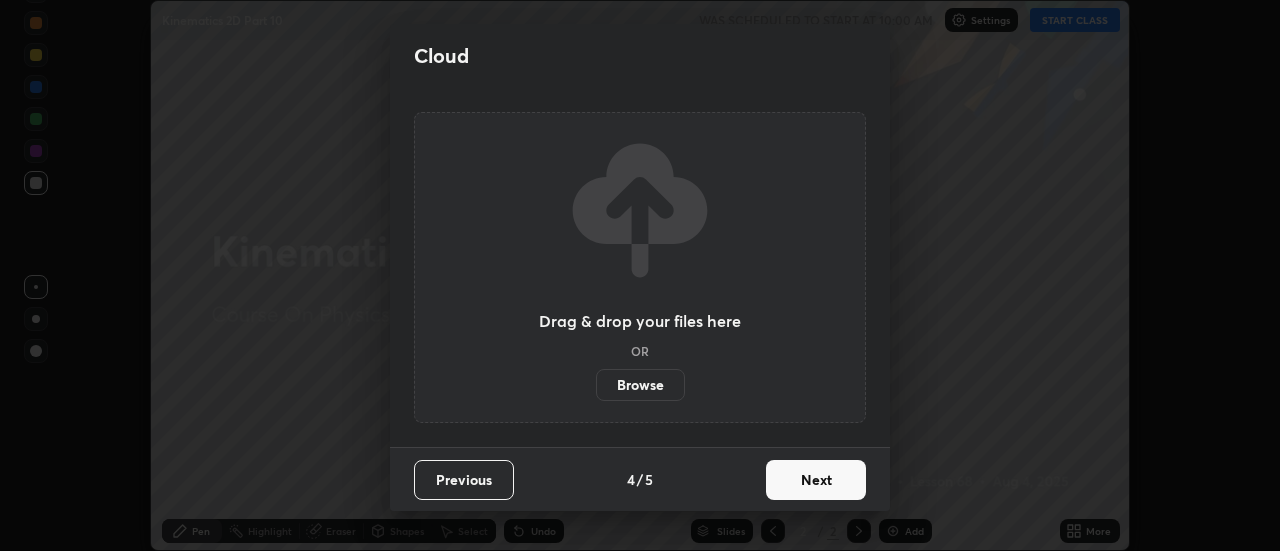 scroll, scrollTop: 0, scrollLeft: 0, axis: both 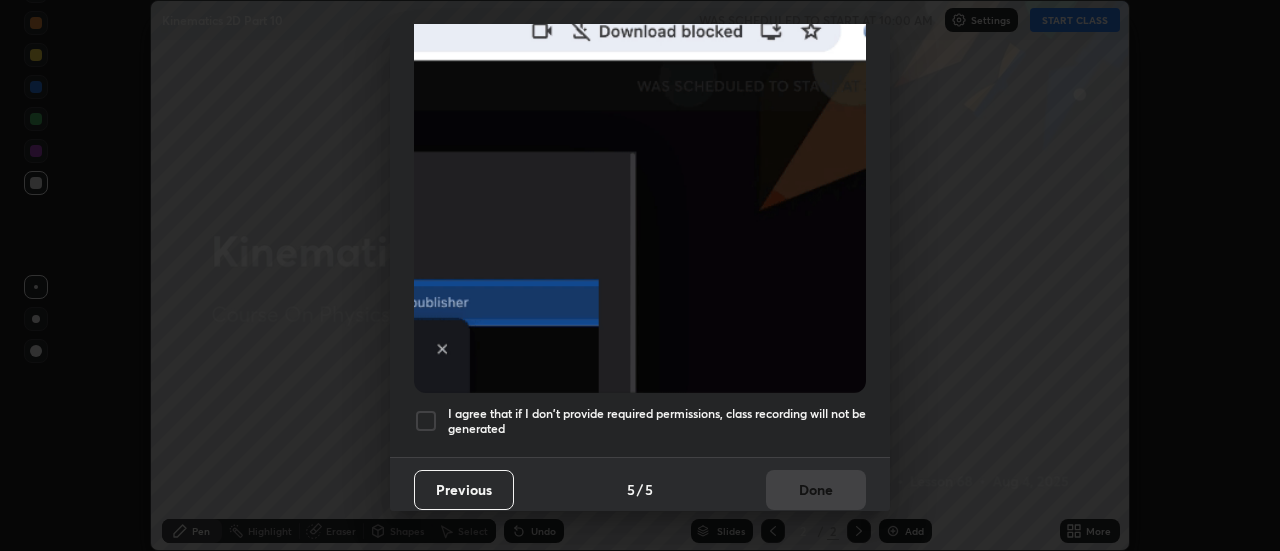 click on "I agree that if I don't provide required permissions, class recording will not be generated" at bounding box center (657, 421) 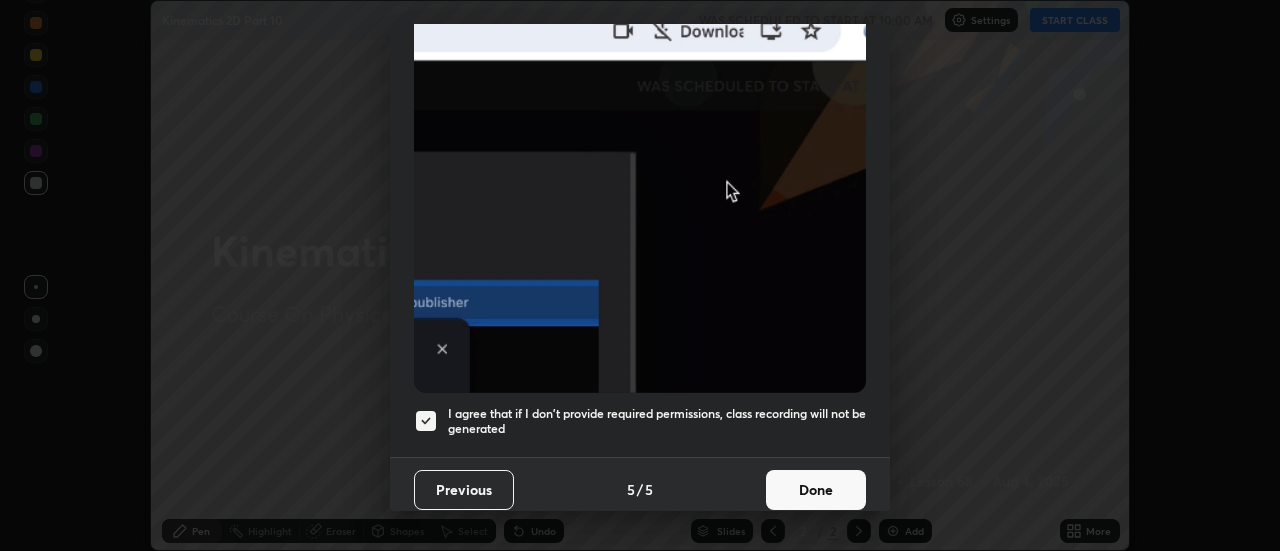 click on "Done" at bounding box center [816, 490] 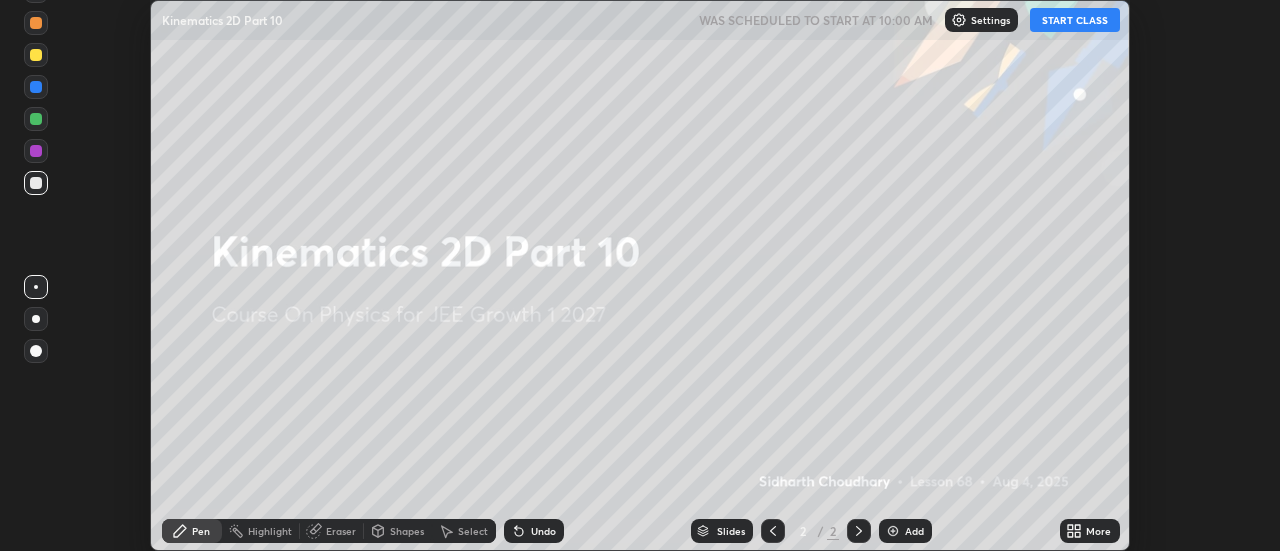 click on "START CLASS" at bounding box center [1075, 20] 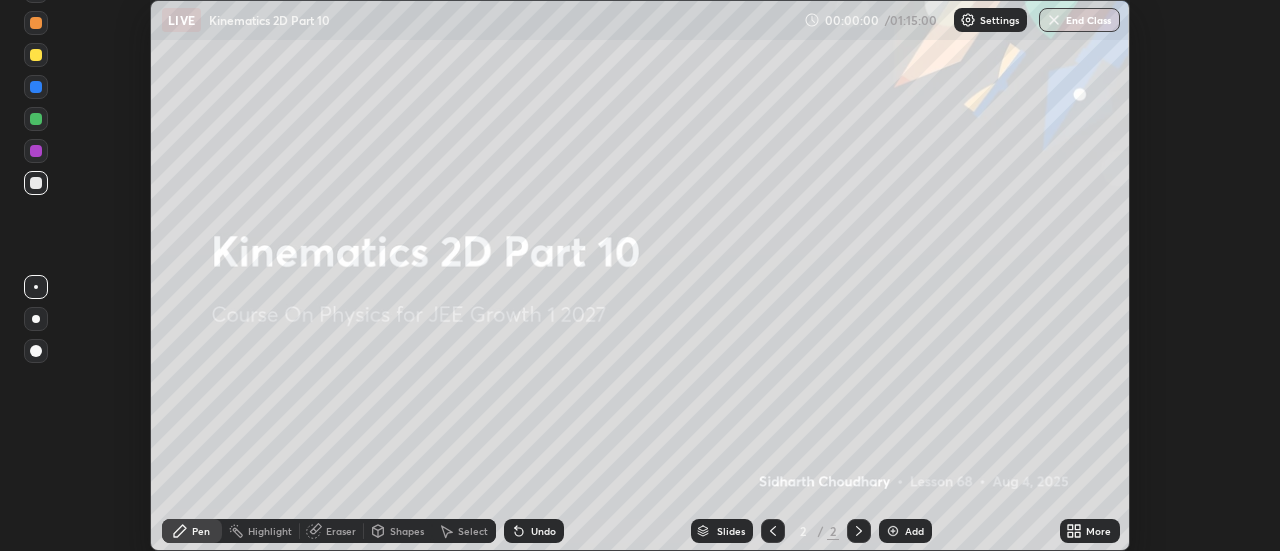 click 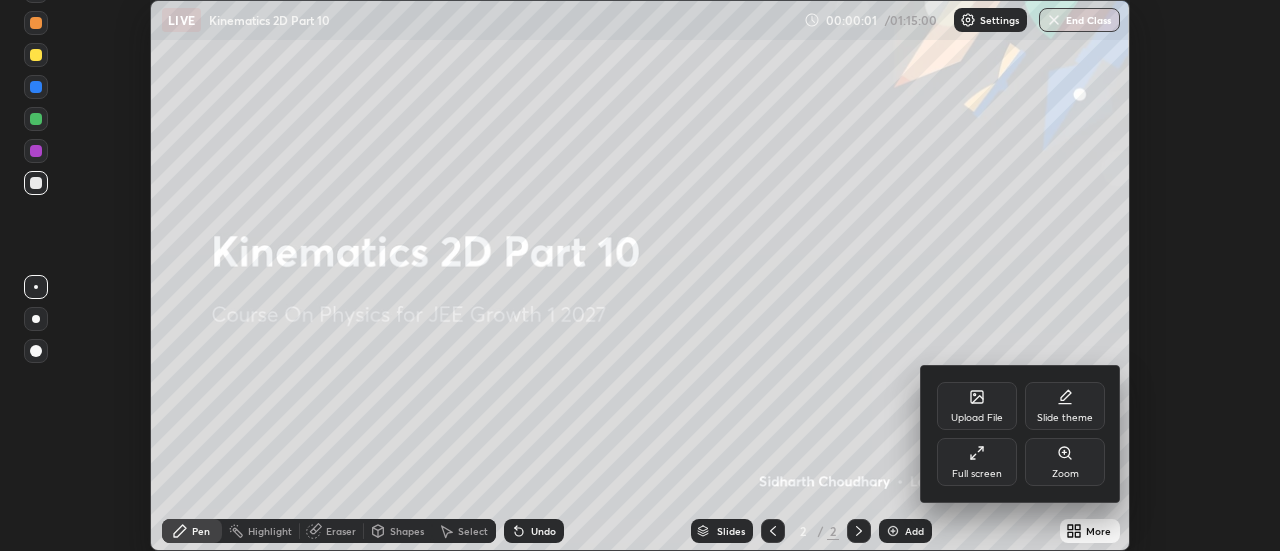 click 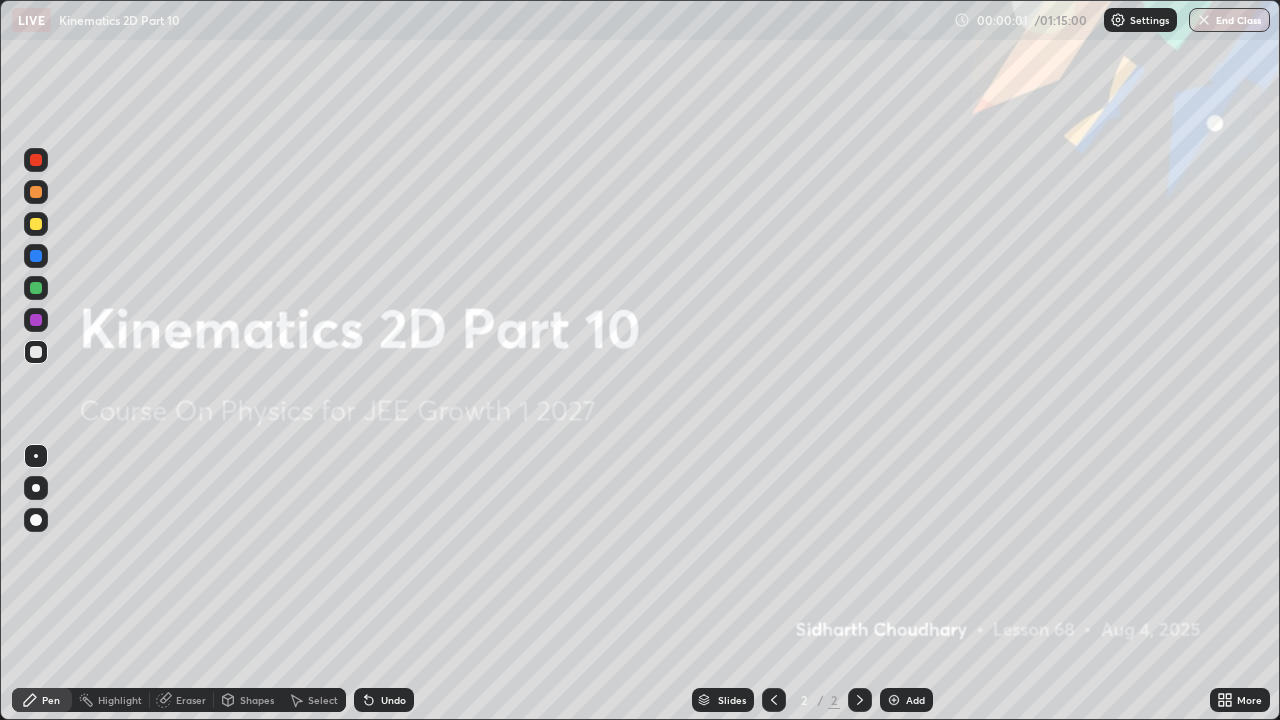 scroll, scrollTop: 99280, scrollLeft: 98720, axis: both 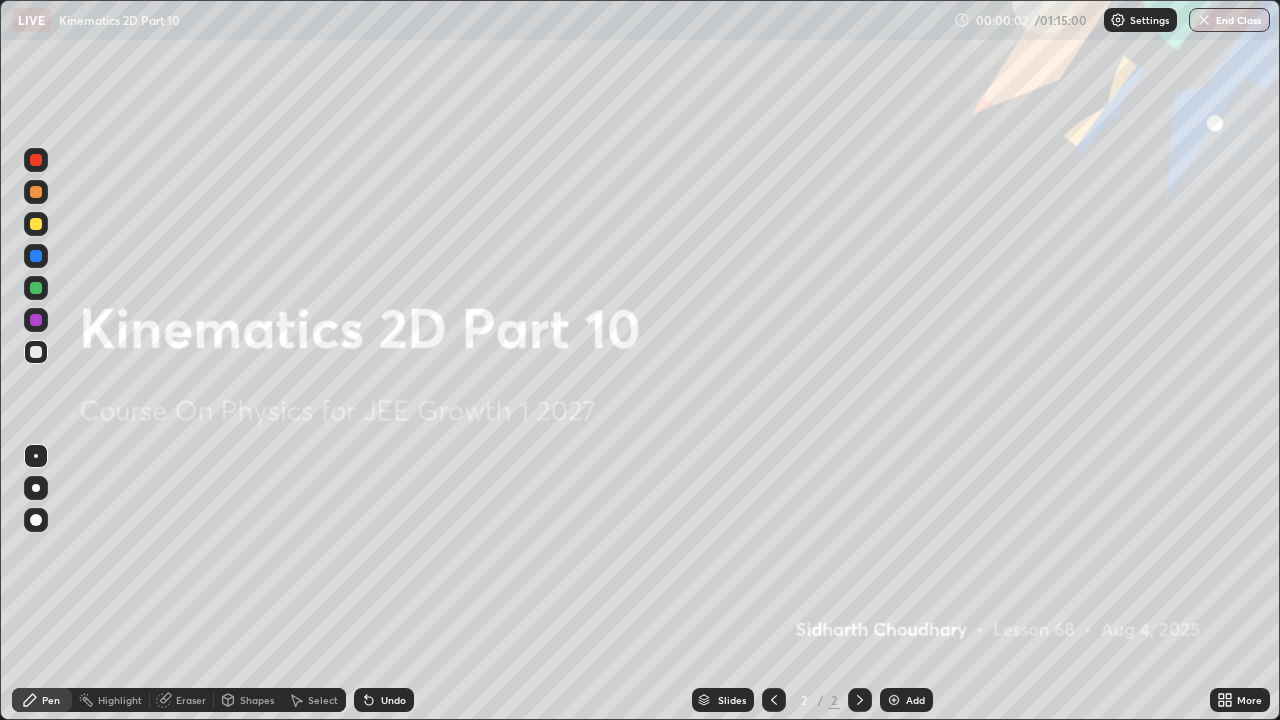 click on "Add" at bounding box center [915, 700] 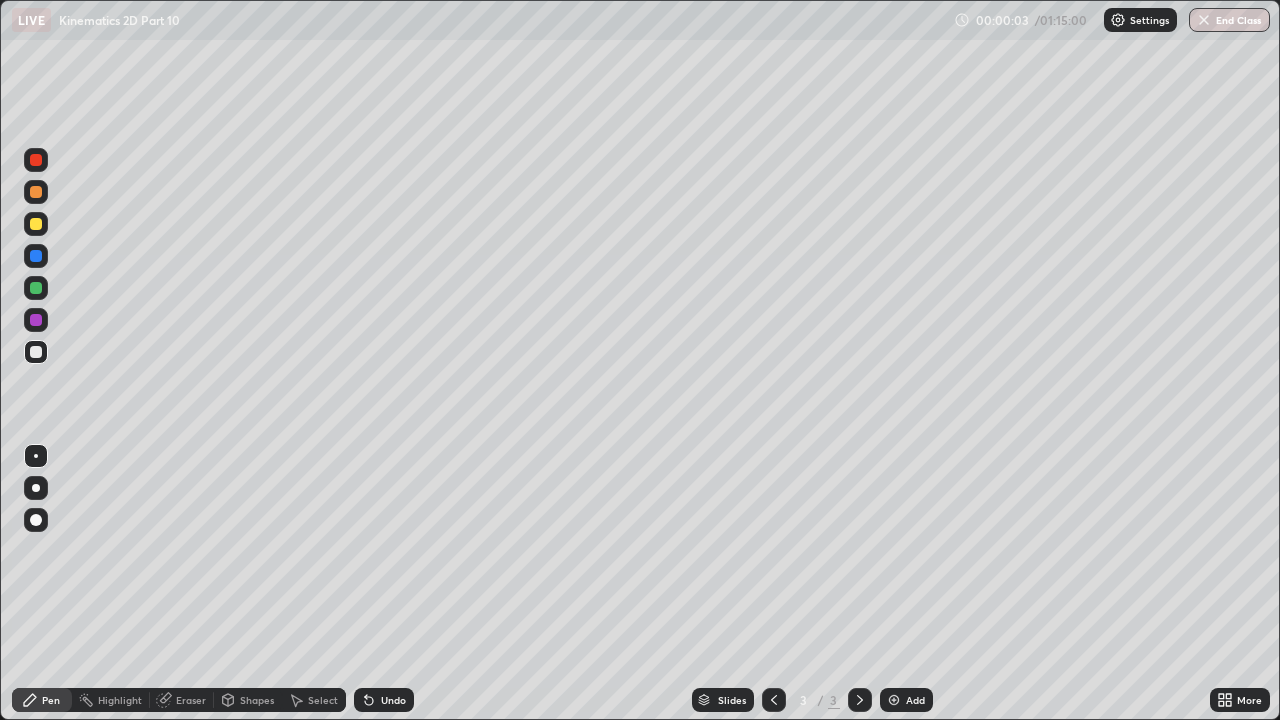 click at bounding box center (36, 488) 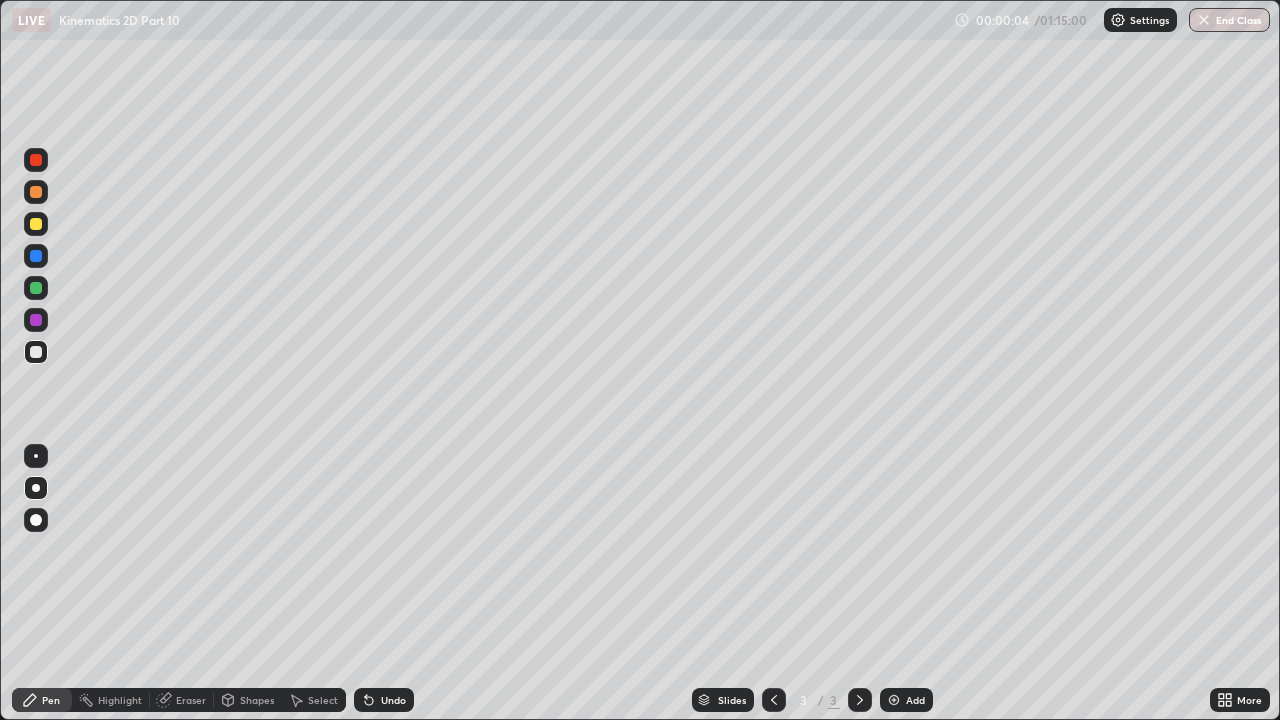 click at bounding box center [36, 352] 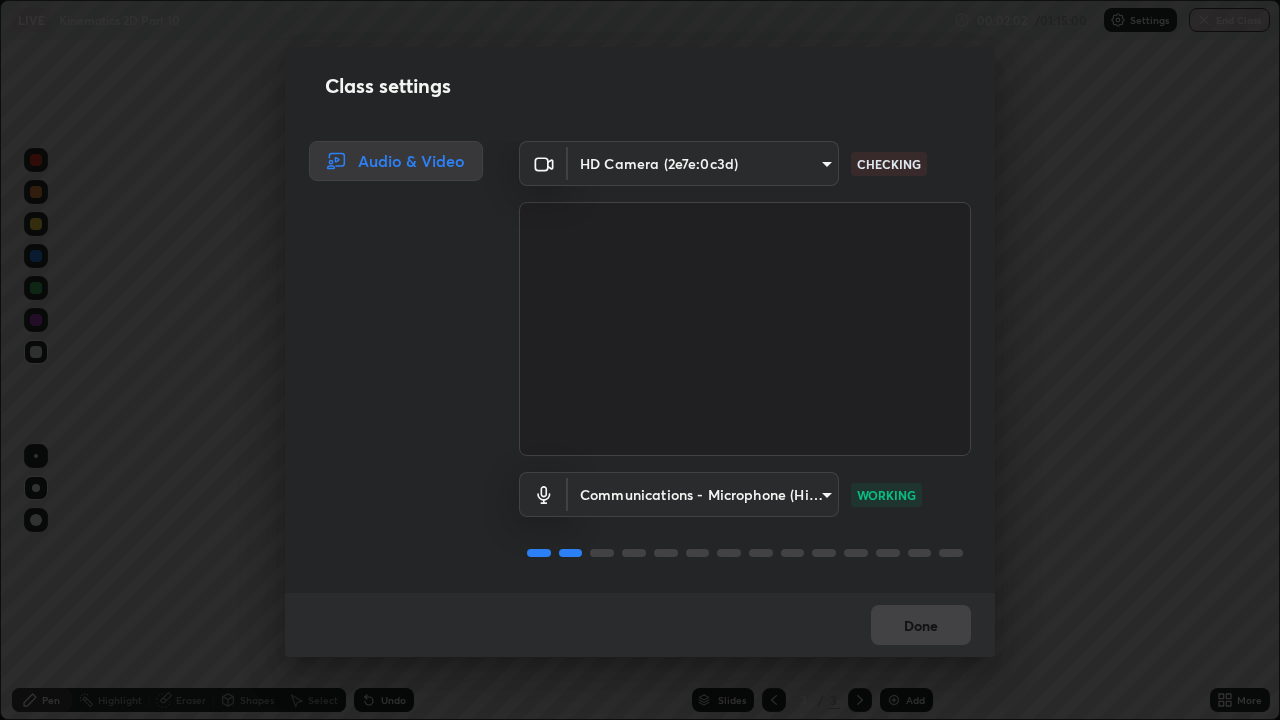 scroll, scrollTop: 2, scrollLeft: 0, axis: vertical 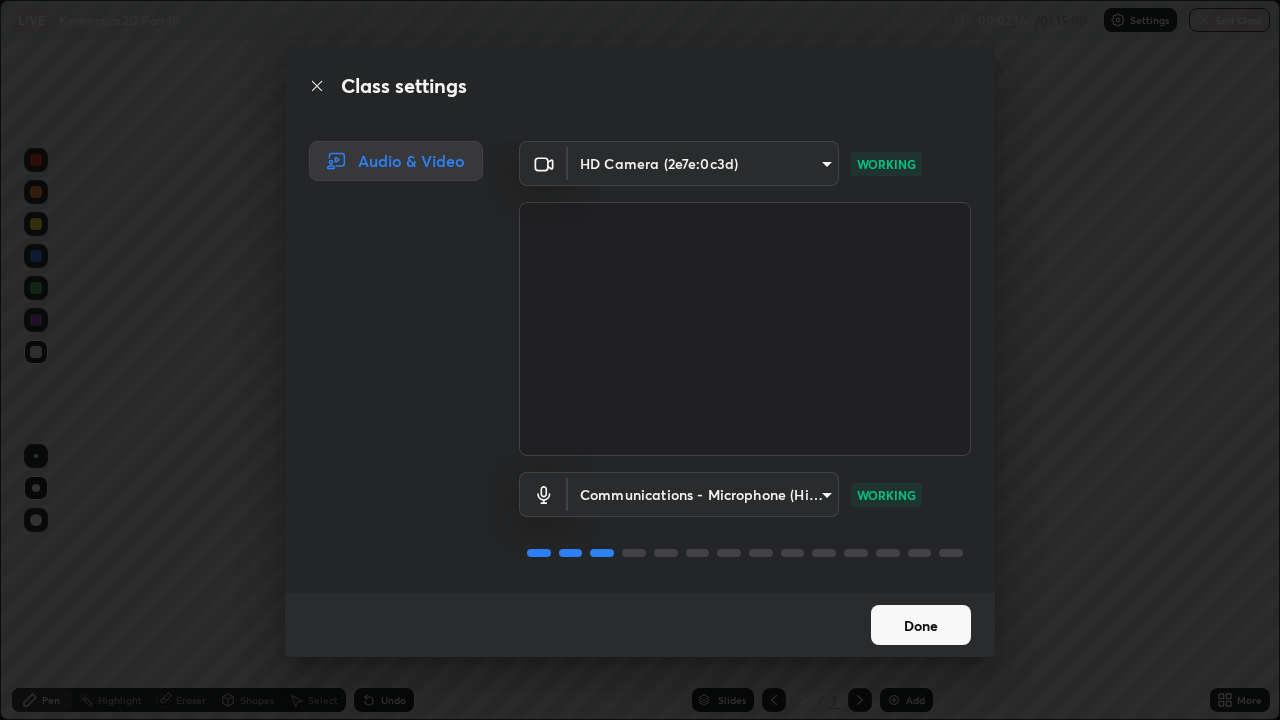 click on "Done" at bounding box center [921, 625] 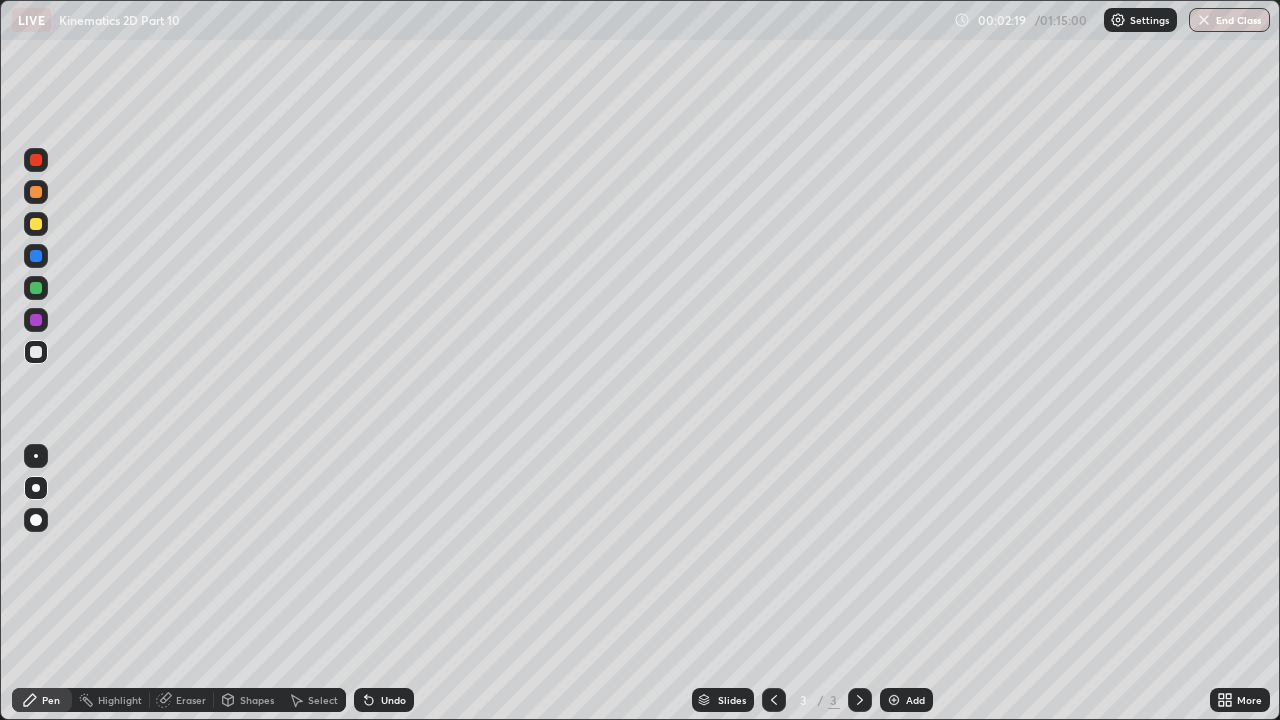click at bounding box center (36, 488) 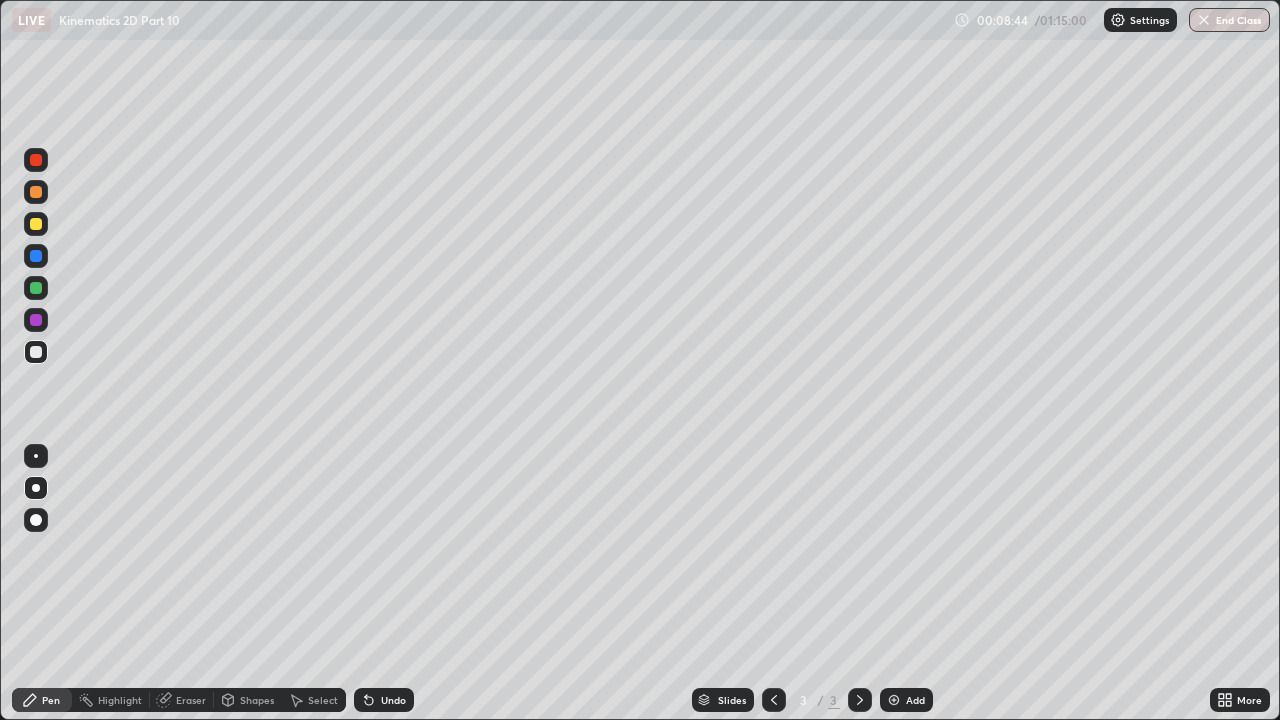 click at bounding box center [36, 224] 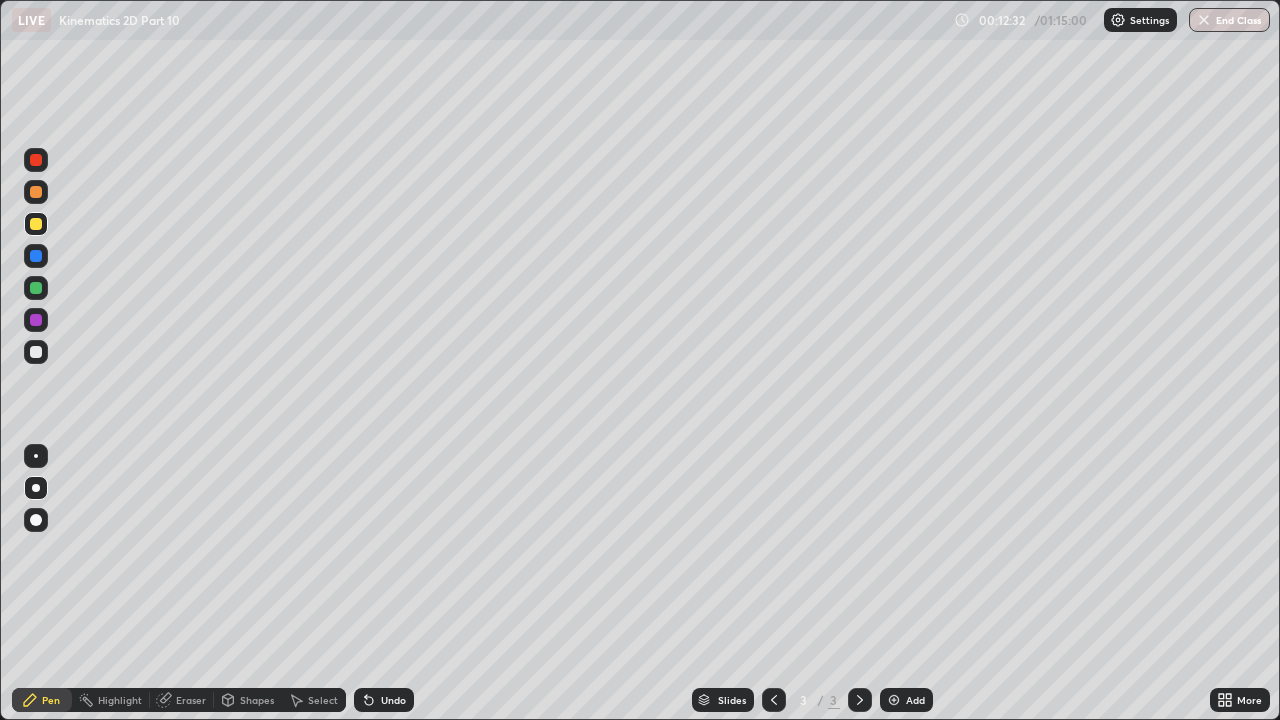 click at bounding box center [894, 700] 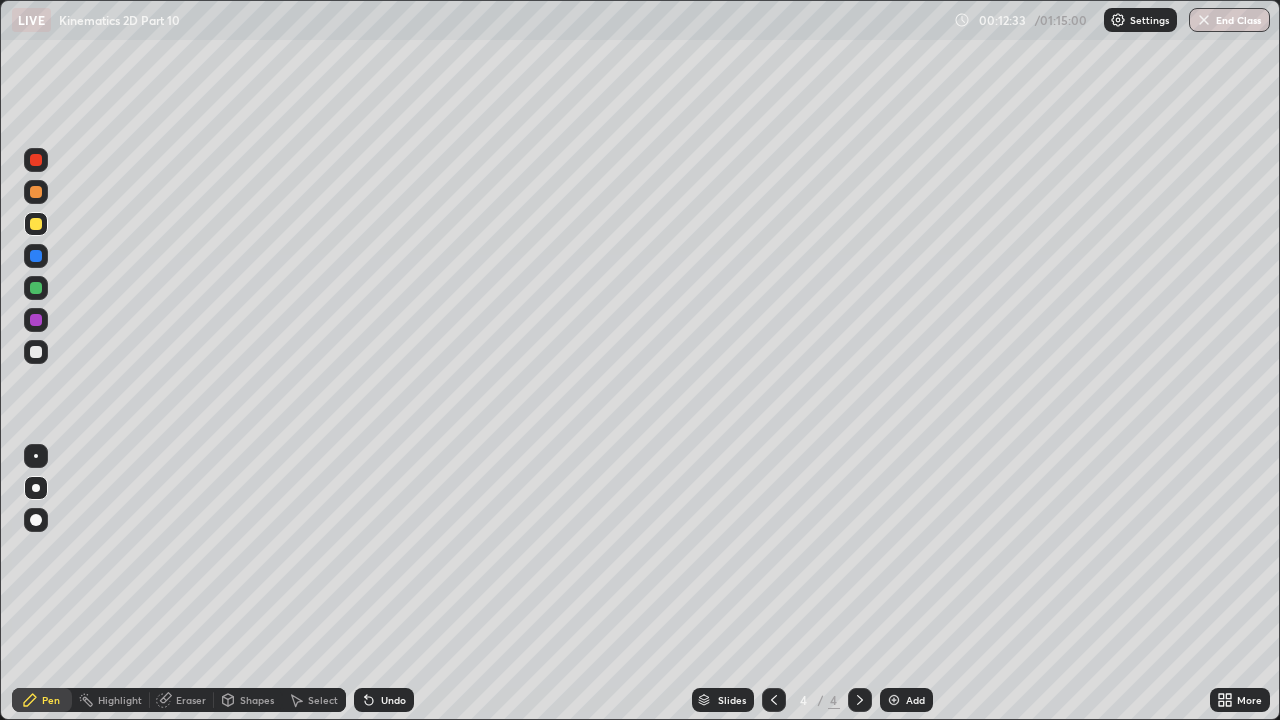 click at bounding box center (36, 352) 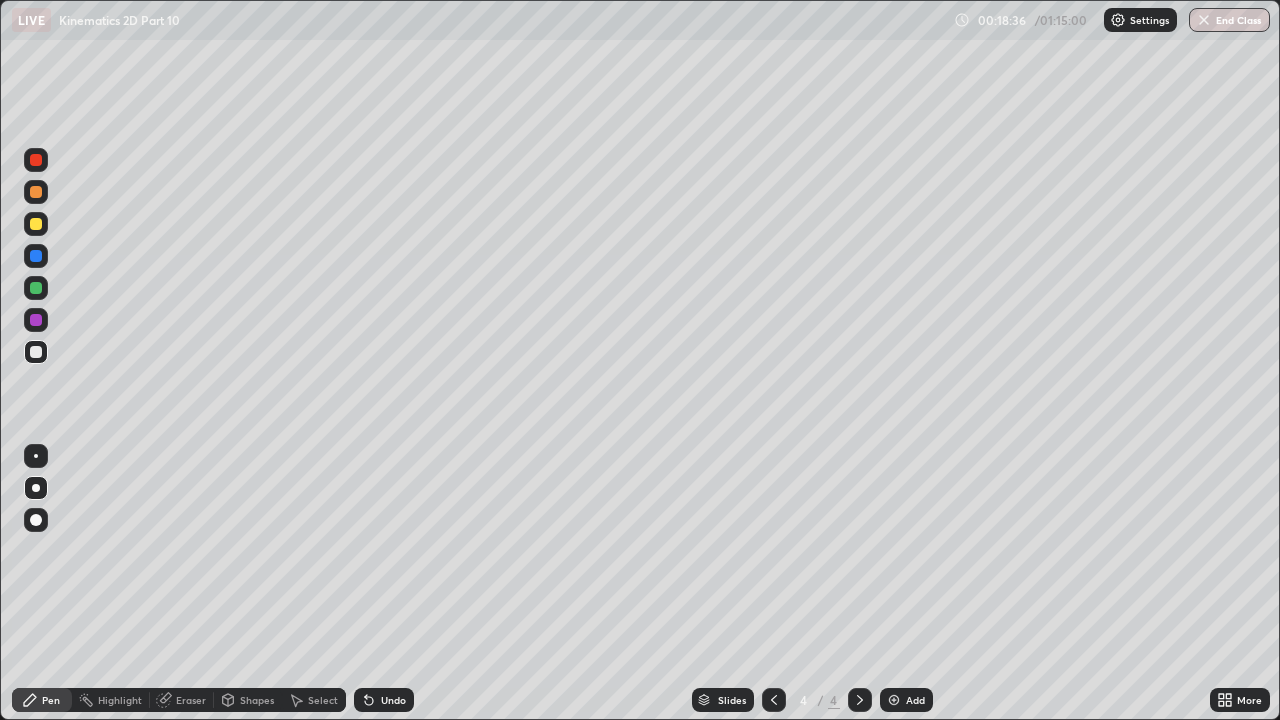 click on "Add" at bounding box center (915, 700) 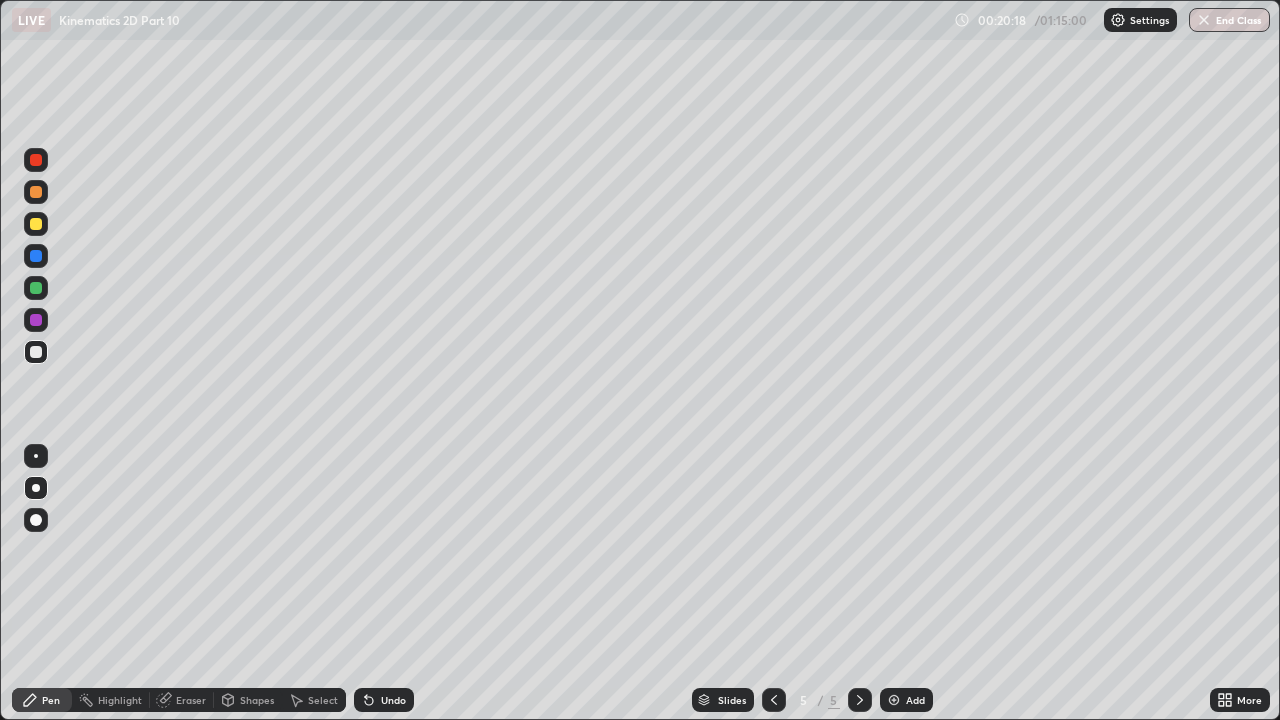 click at bounding box center (36, 192) 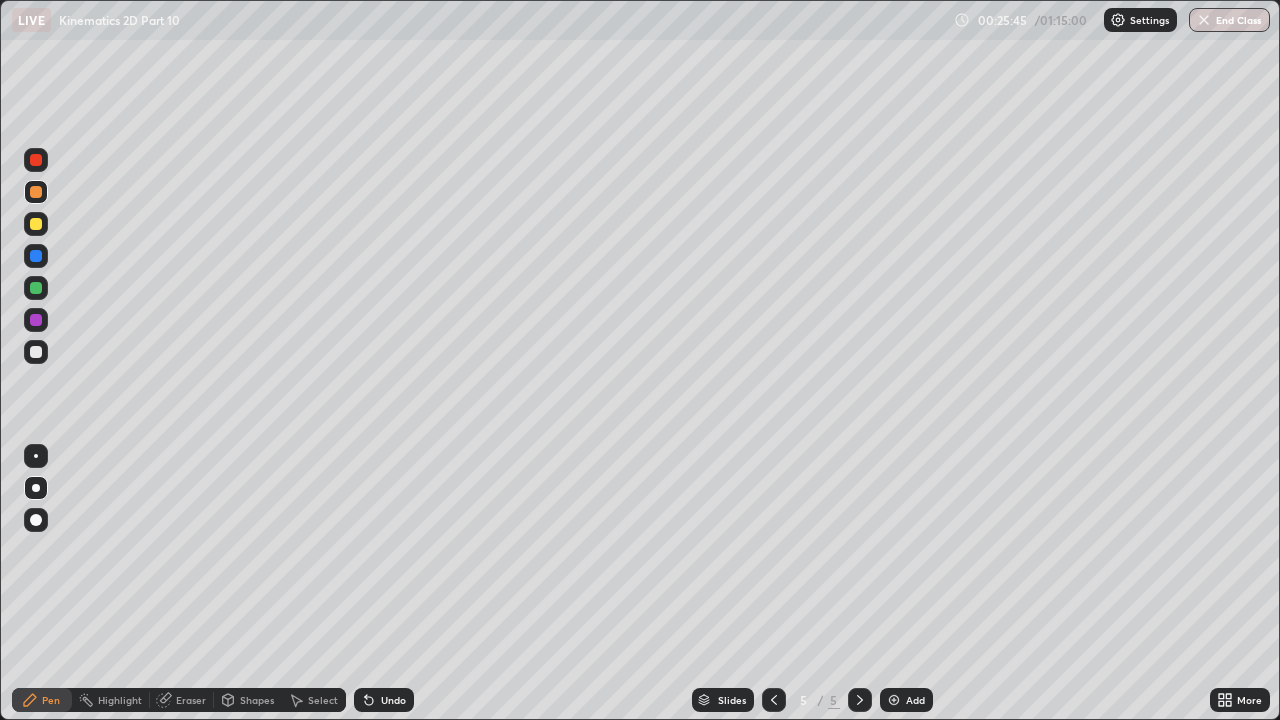 click on "Add" at bounding box center (915, 700) 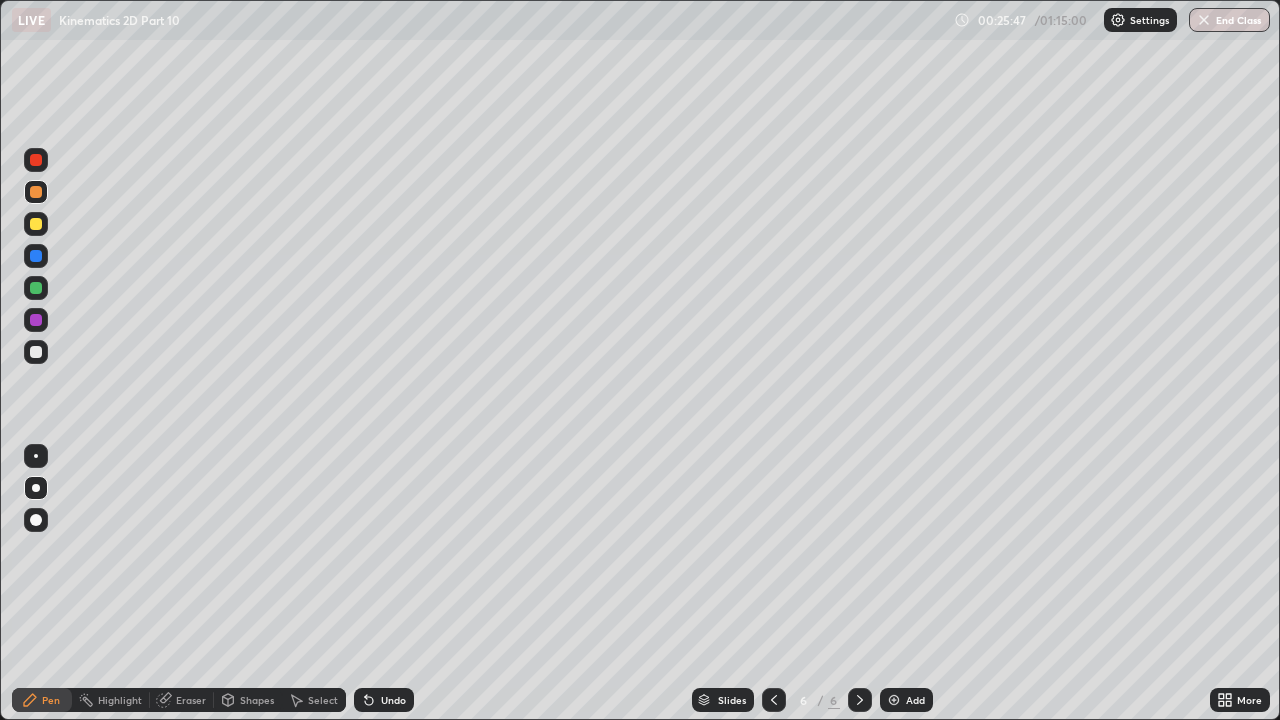 click at bounding box center [36, 352] 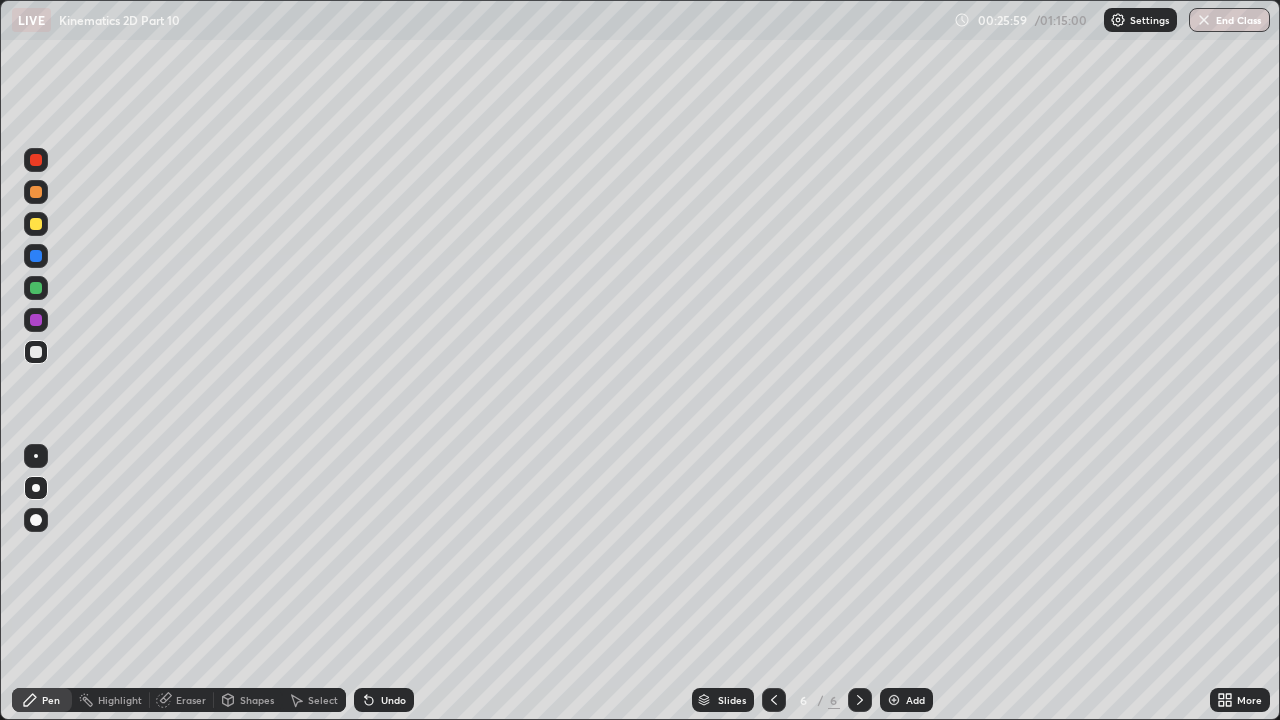 click at bounding box center [36, 224] 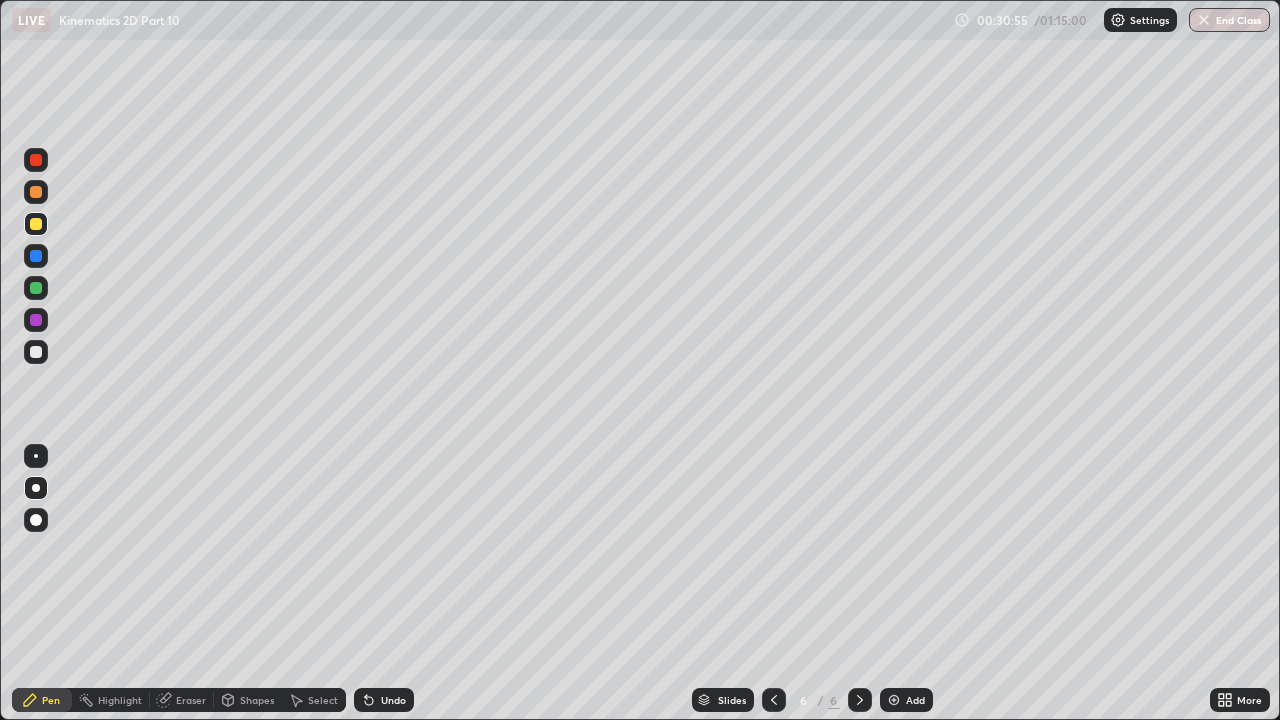 click on "Add" at bounding box center [906, 700] 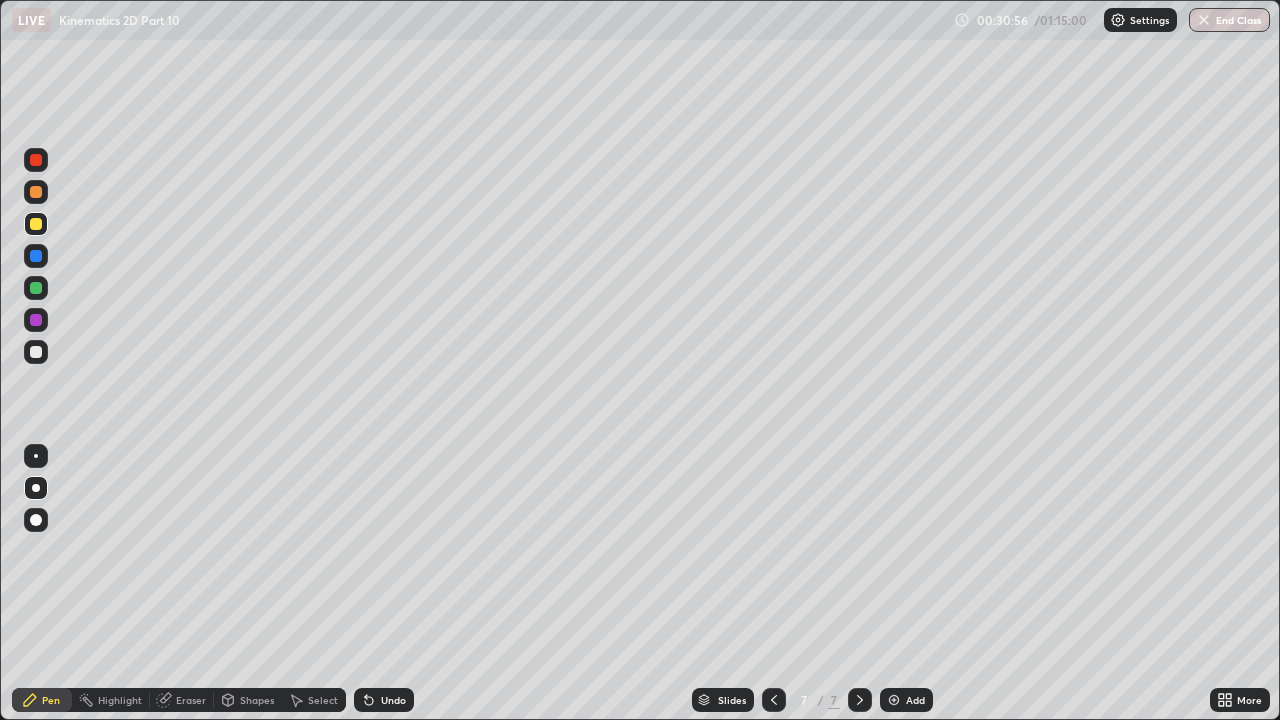 click at bounding box center [36, 352] 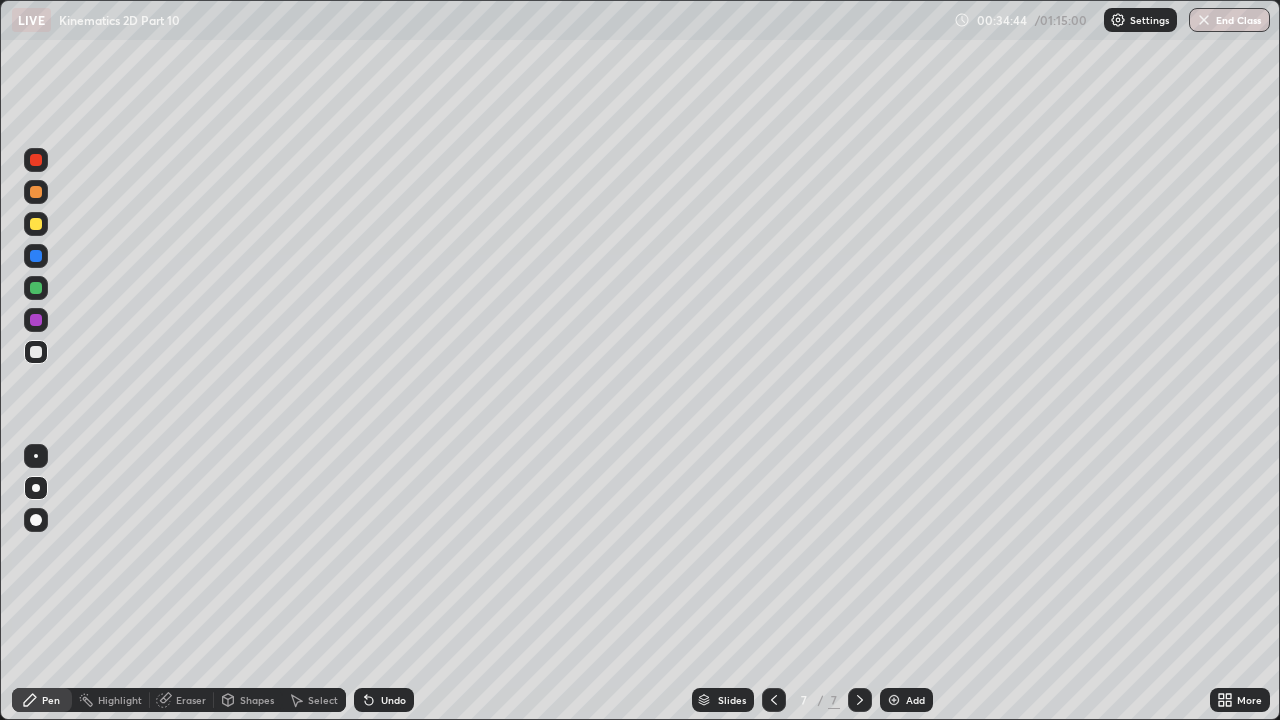 click on "Add" at bounding box center (906, 700) 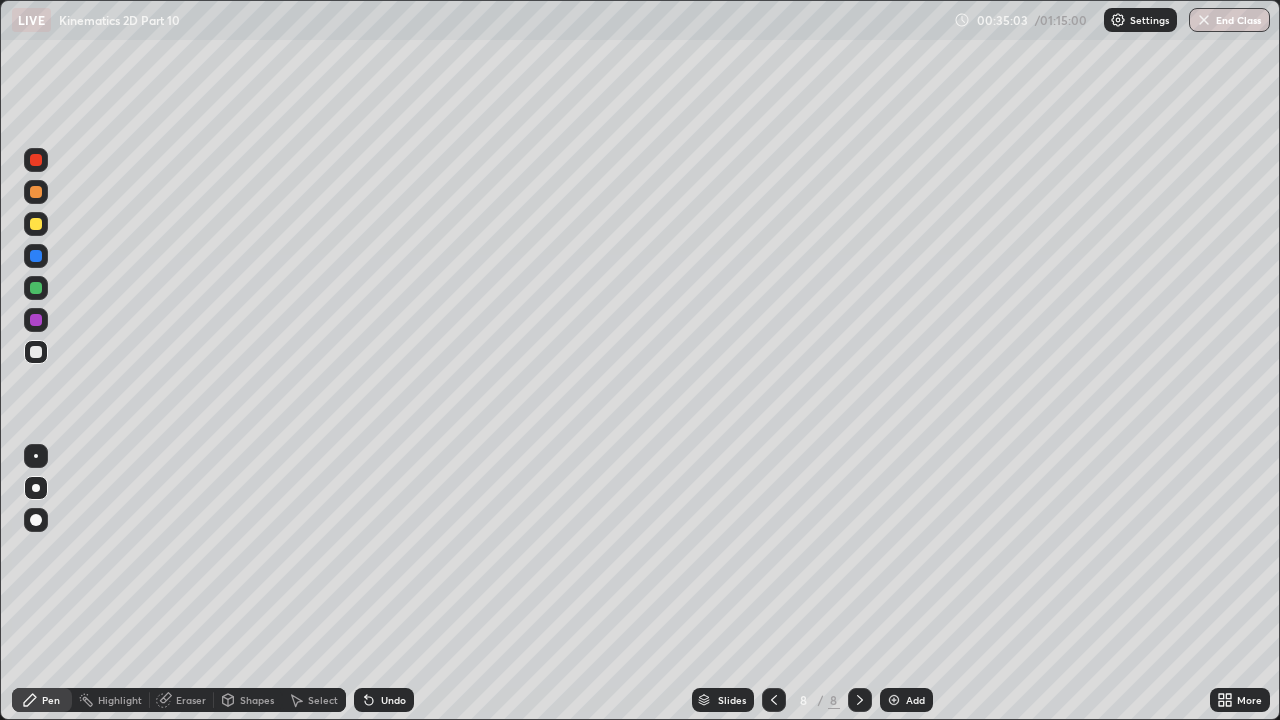 click at bounding box center (36, 224) 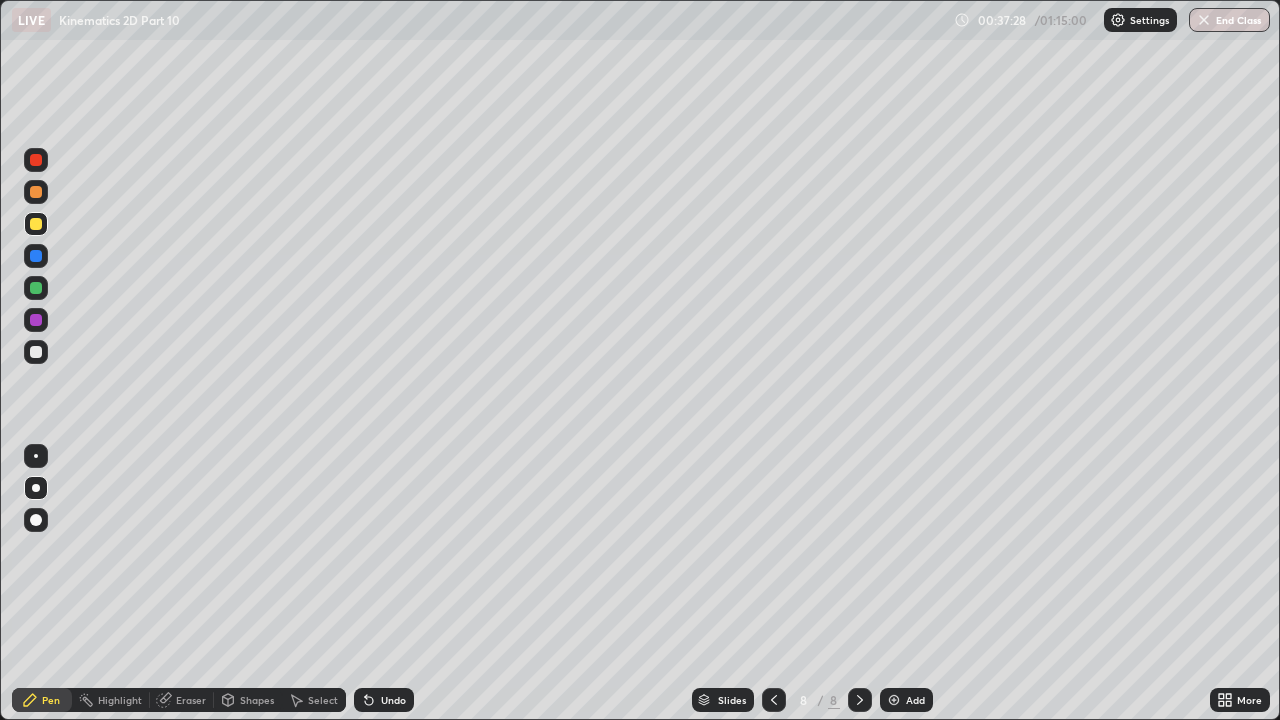 click on "Add" at bounding box center [915, 700] 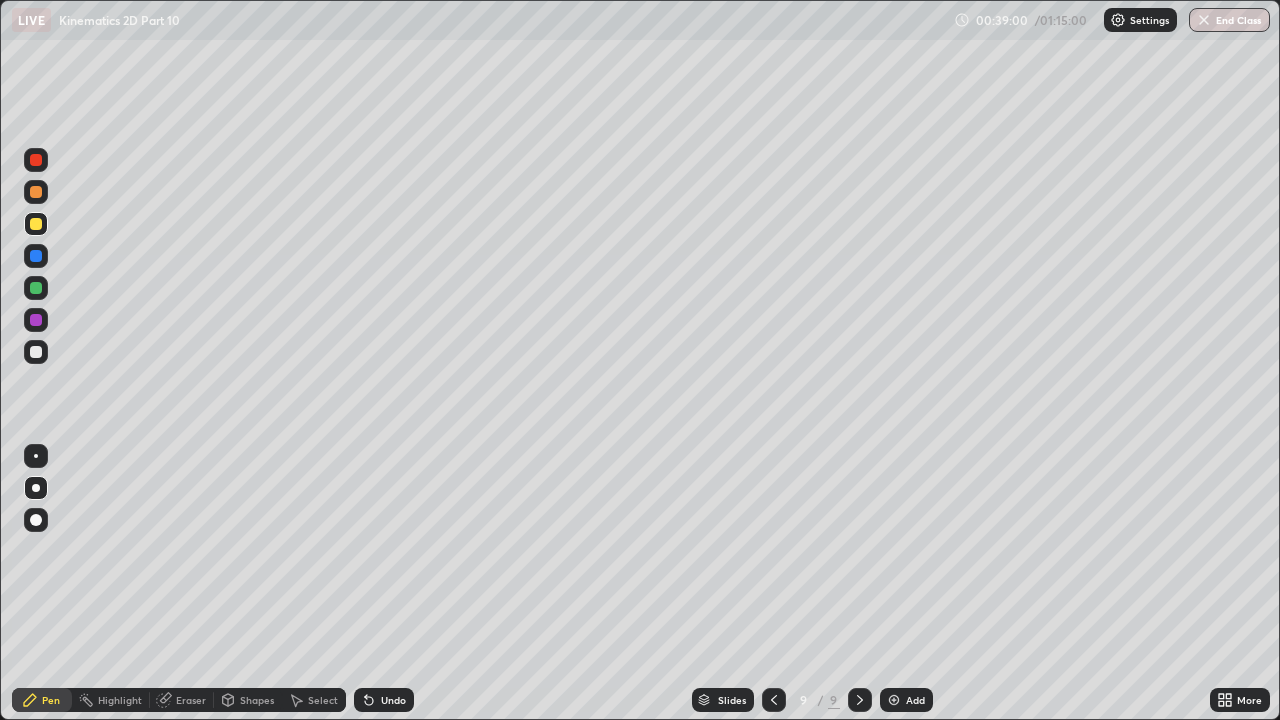 click at bounding box center [36, 352] 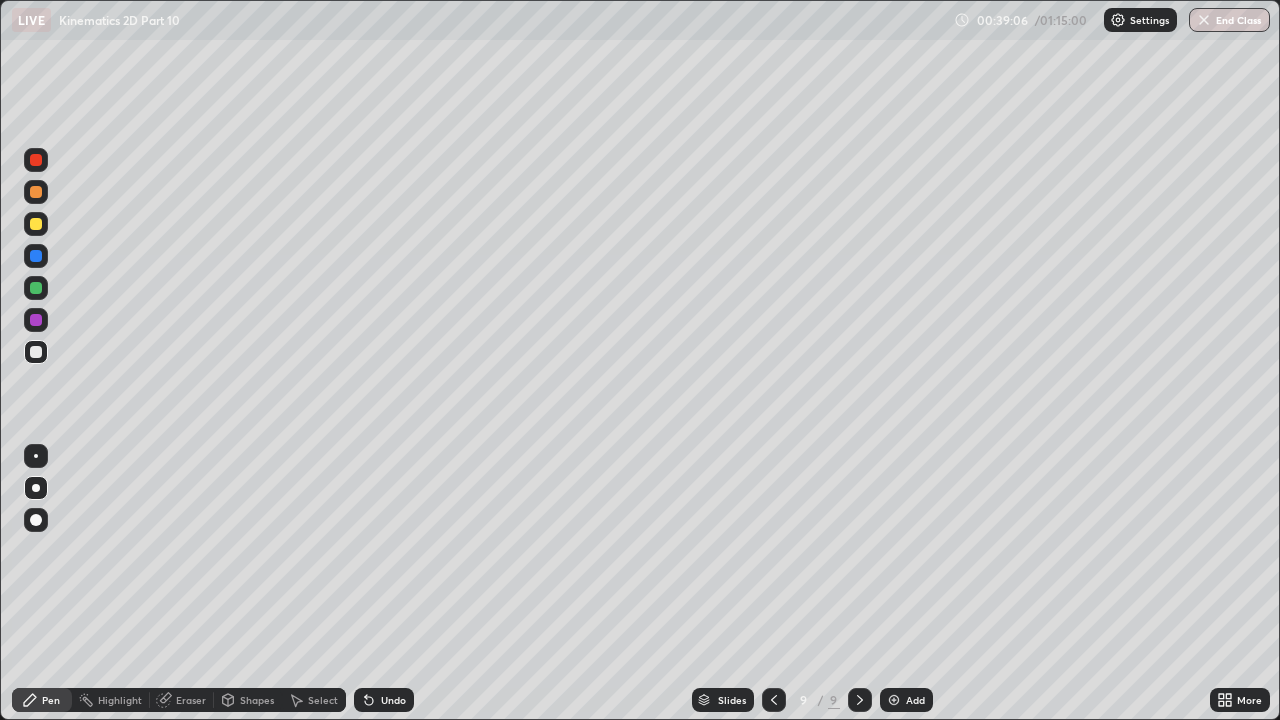 click at bounding box center [36, 192] 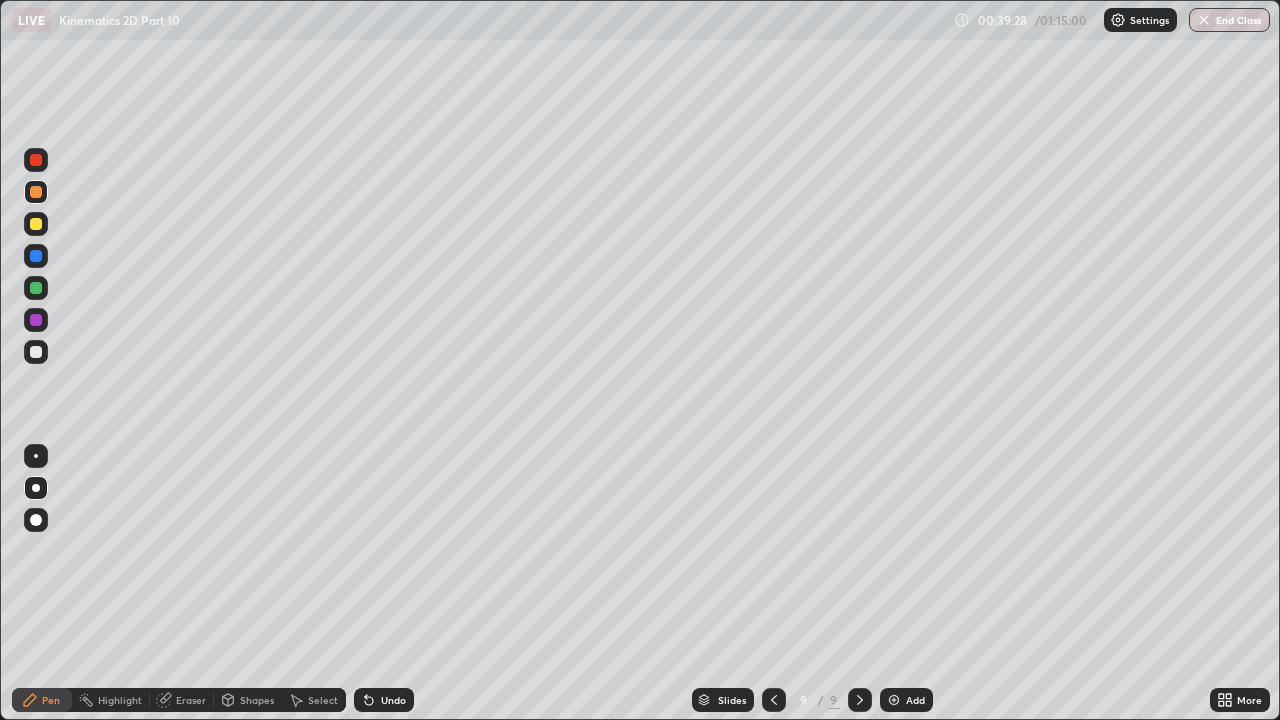 click at bounding box center (36, 256) 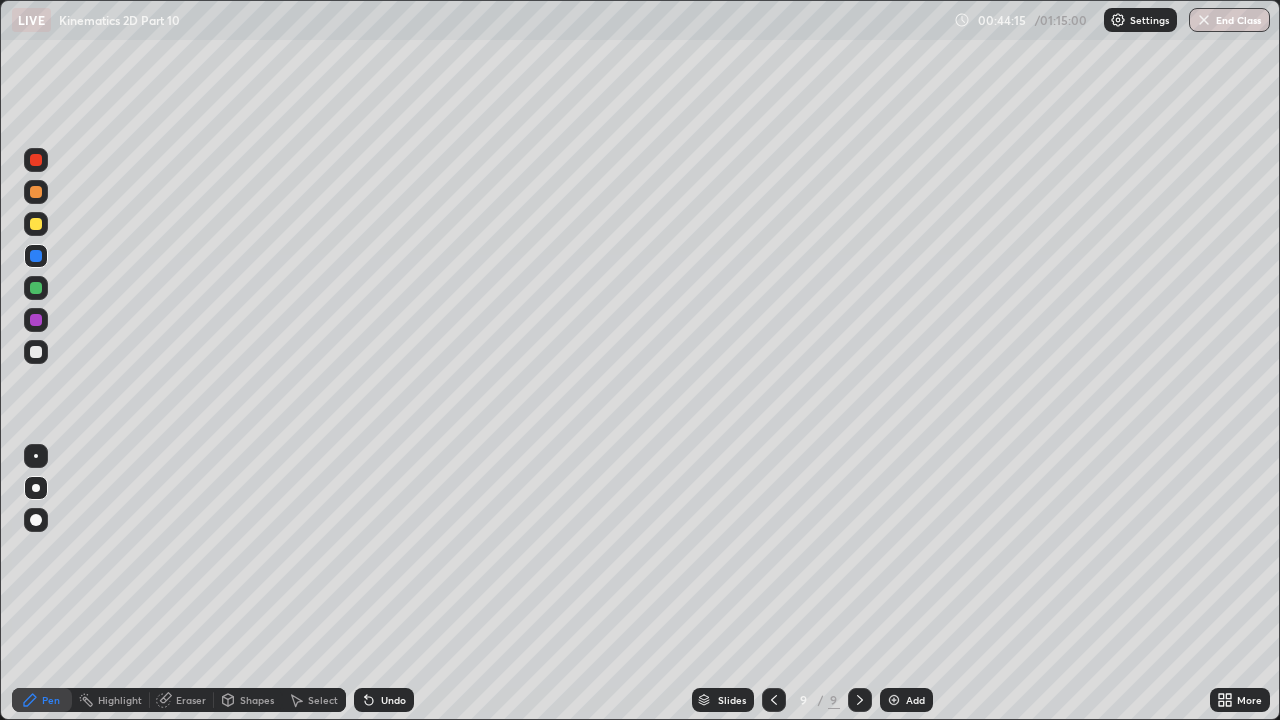 click on "Add" at bounding box center [915, 700] 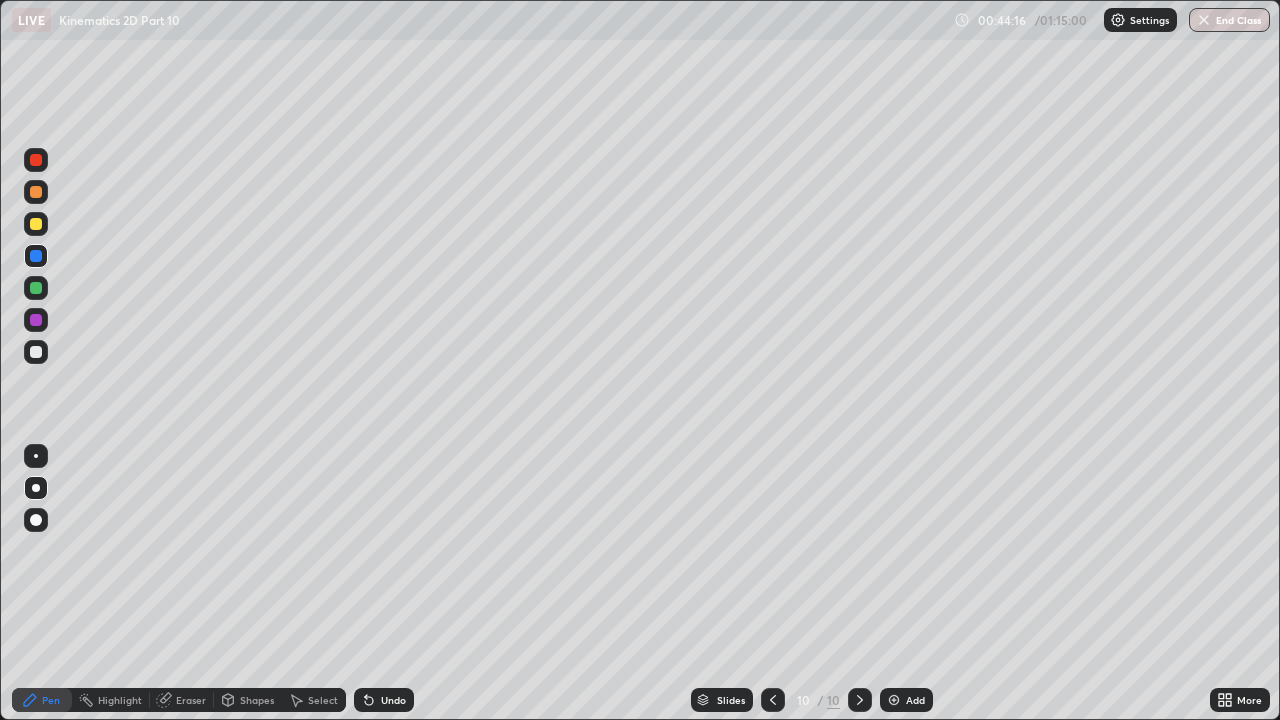click at bounding box center [36, 352] 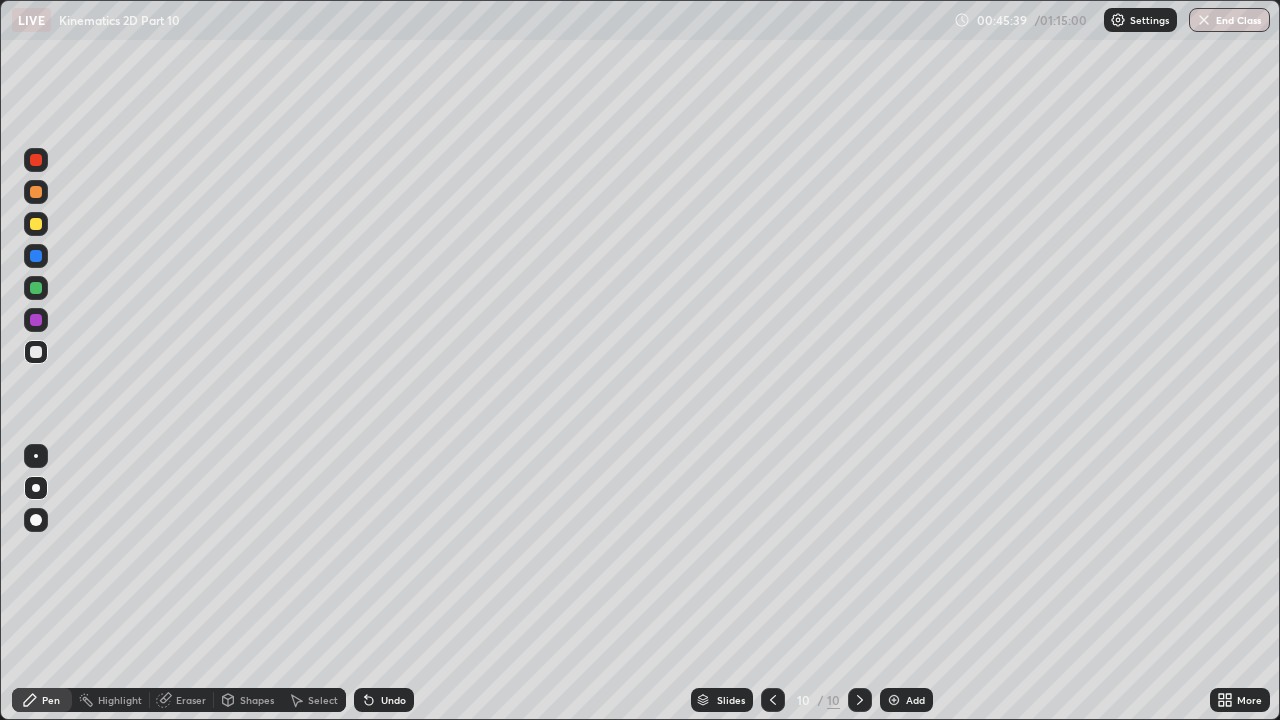 click at bounding box center (36, 224) 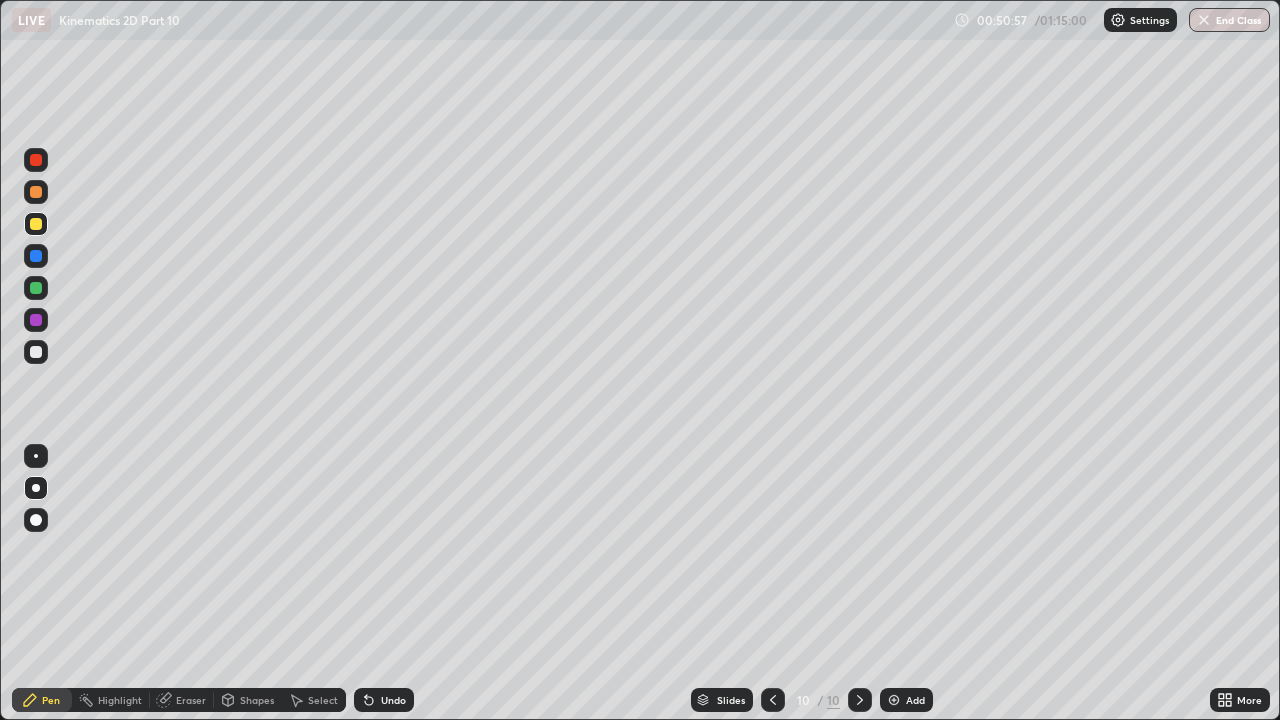 click at bounding box center [894, 700] 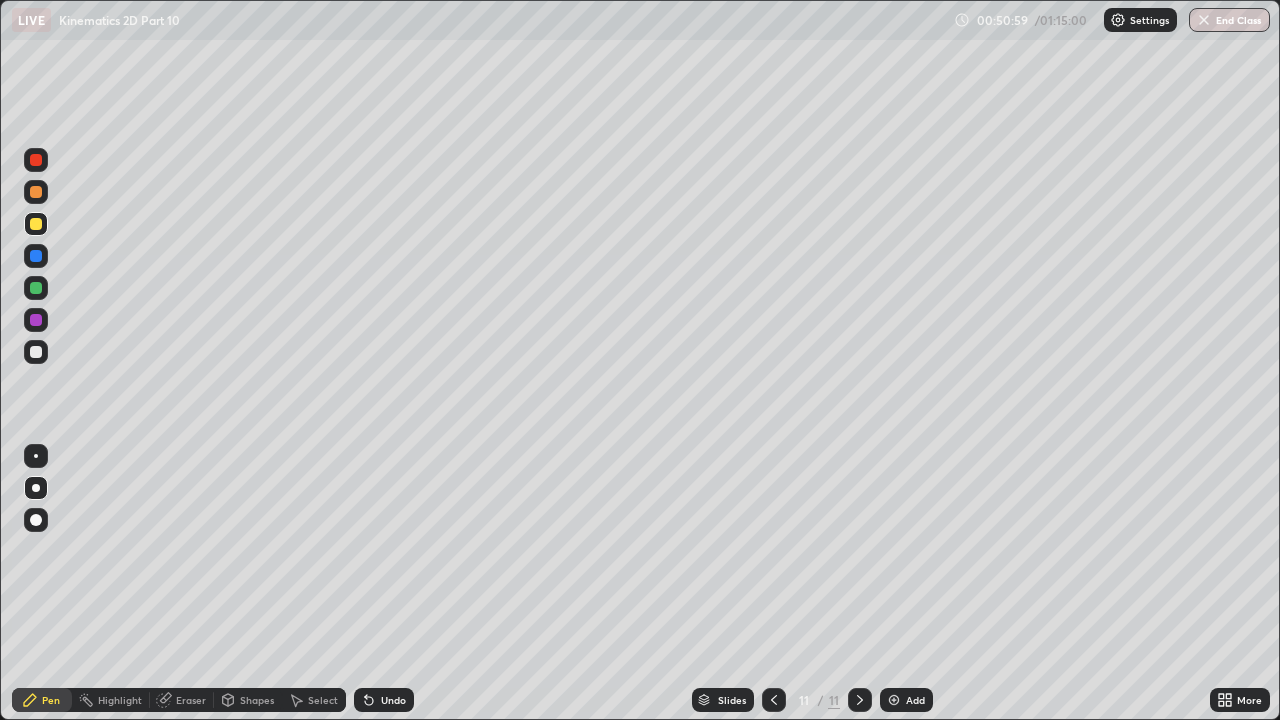 click at bounding box center (36, 352) 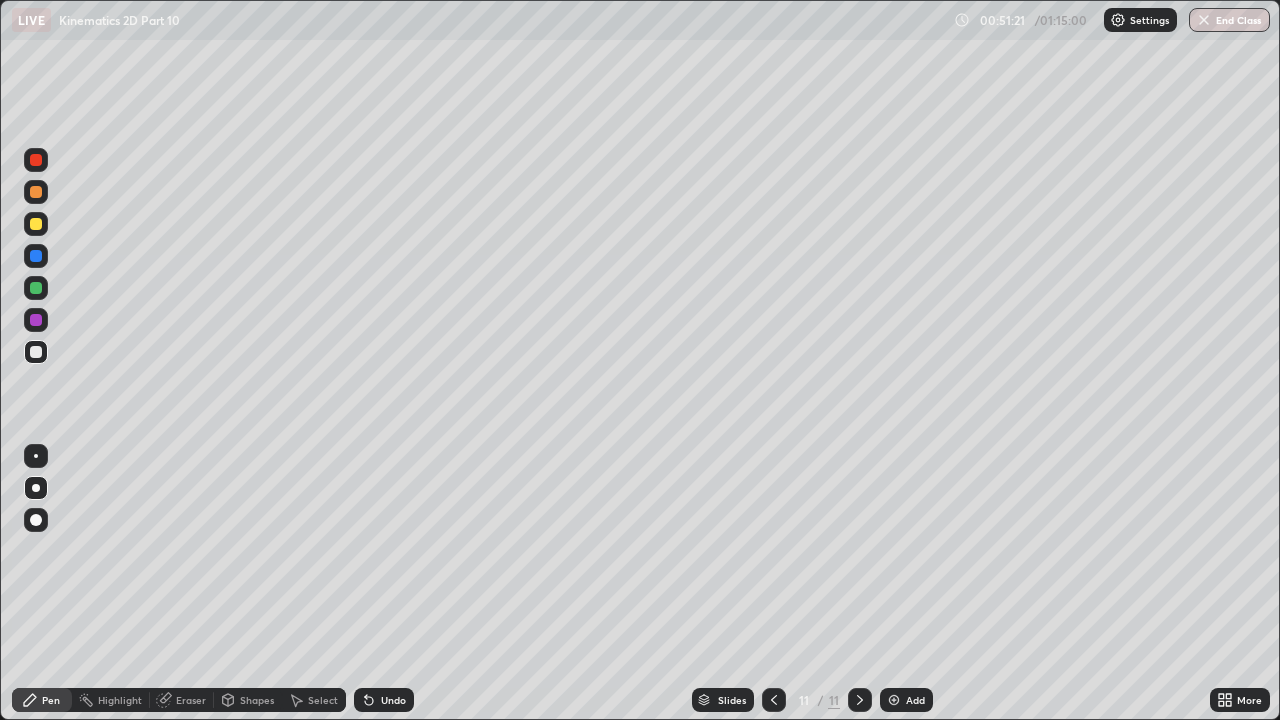 click at bounding box center (36, 224) 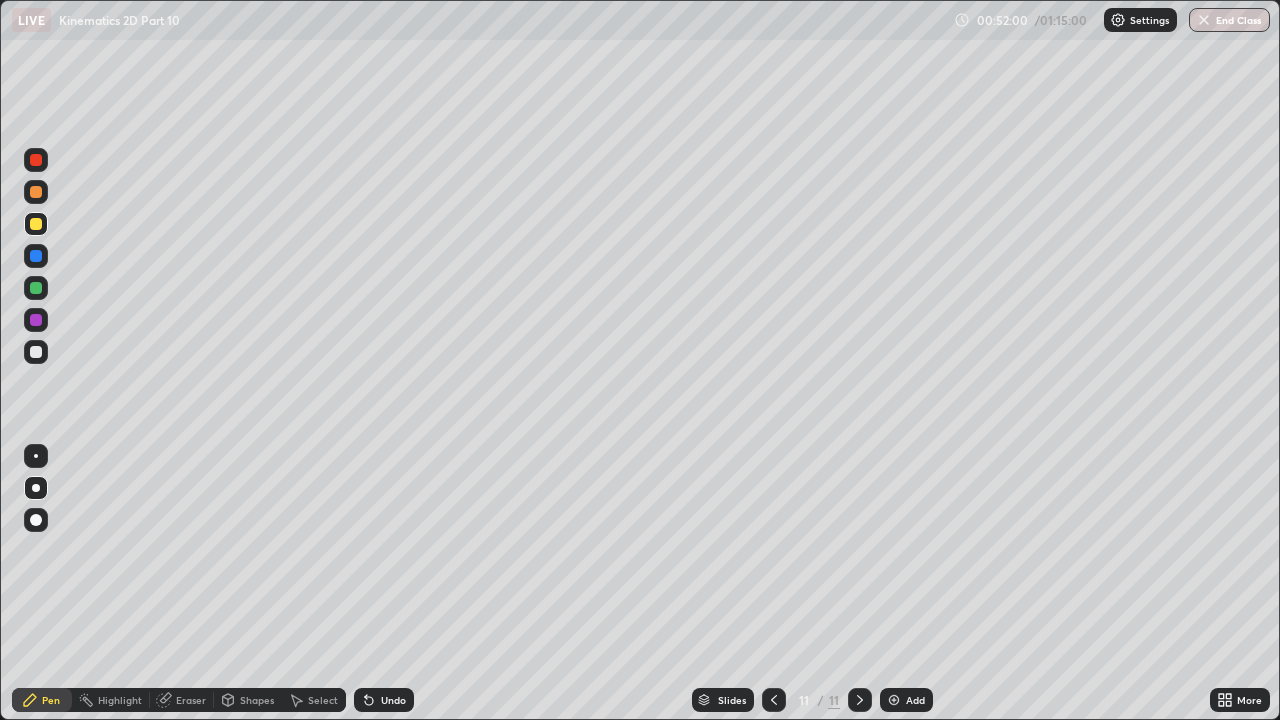 click at bounding box center [36, 192] 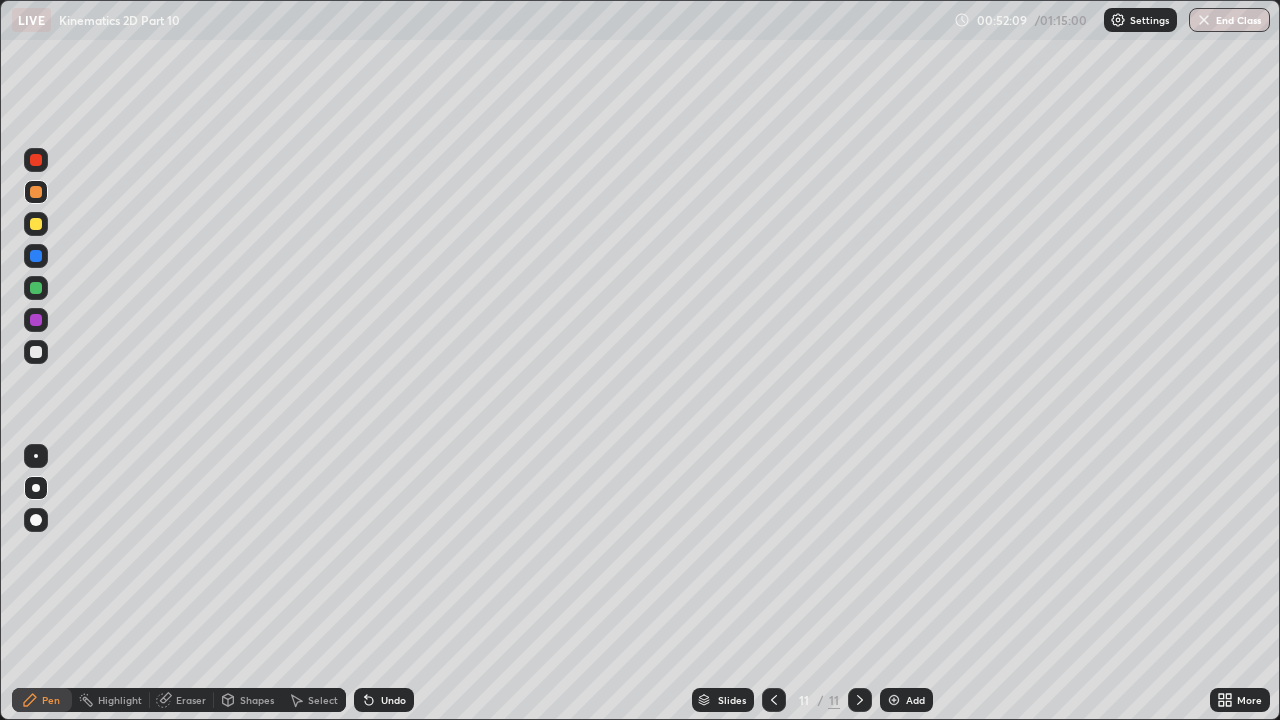 click at bounding box center (36, 224) 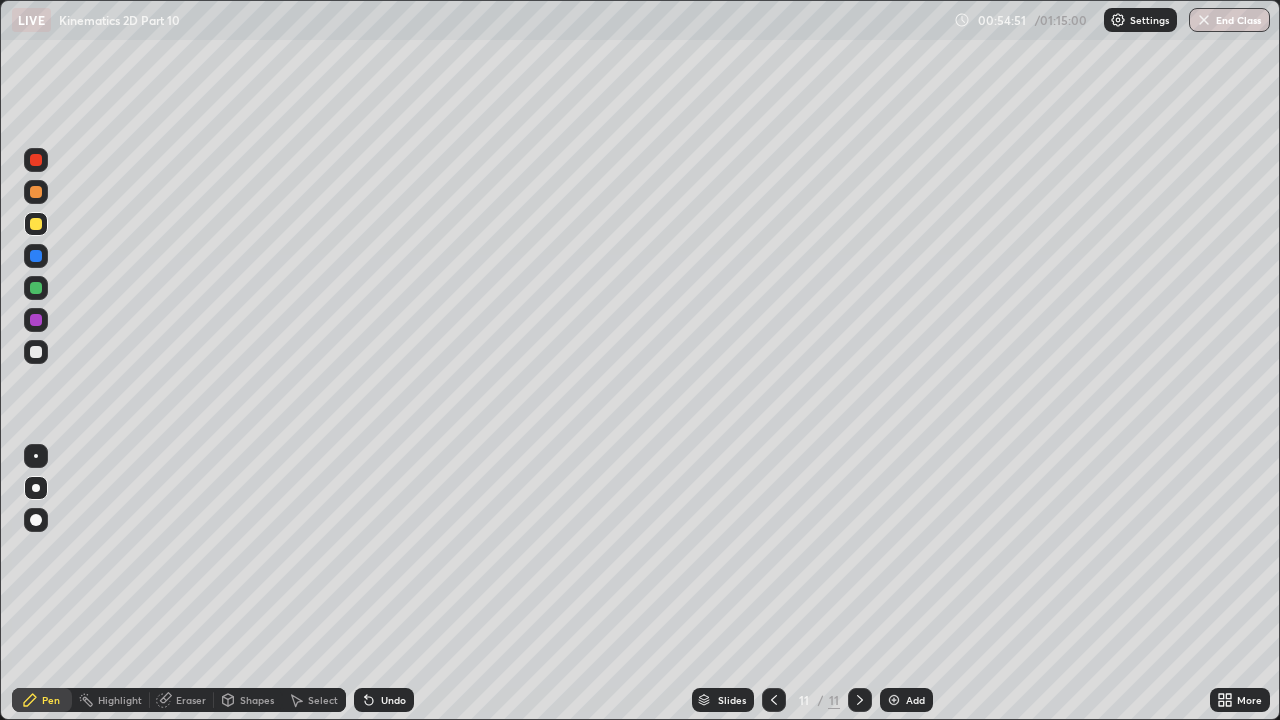 click at bounding box center [894, 700] 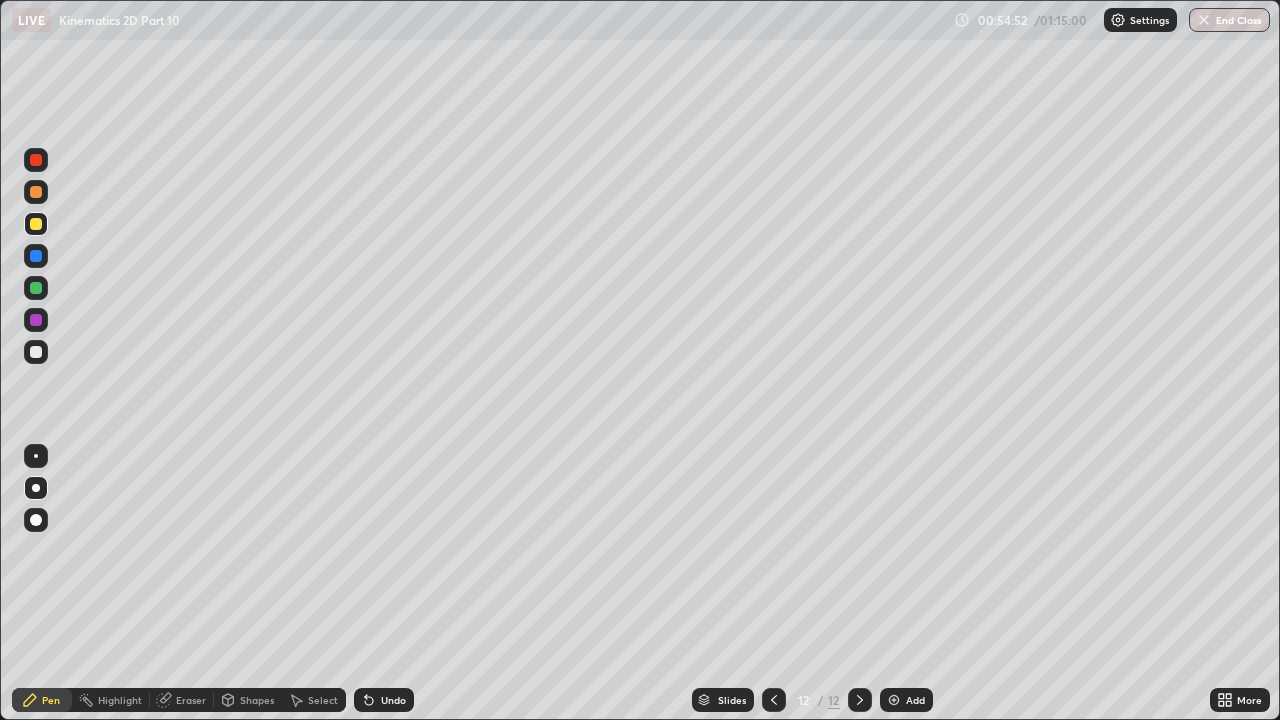 click at bounding box center (36, 352) 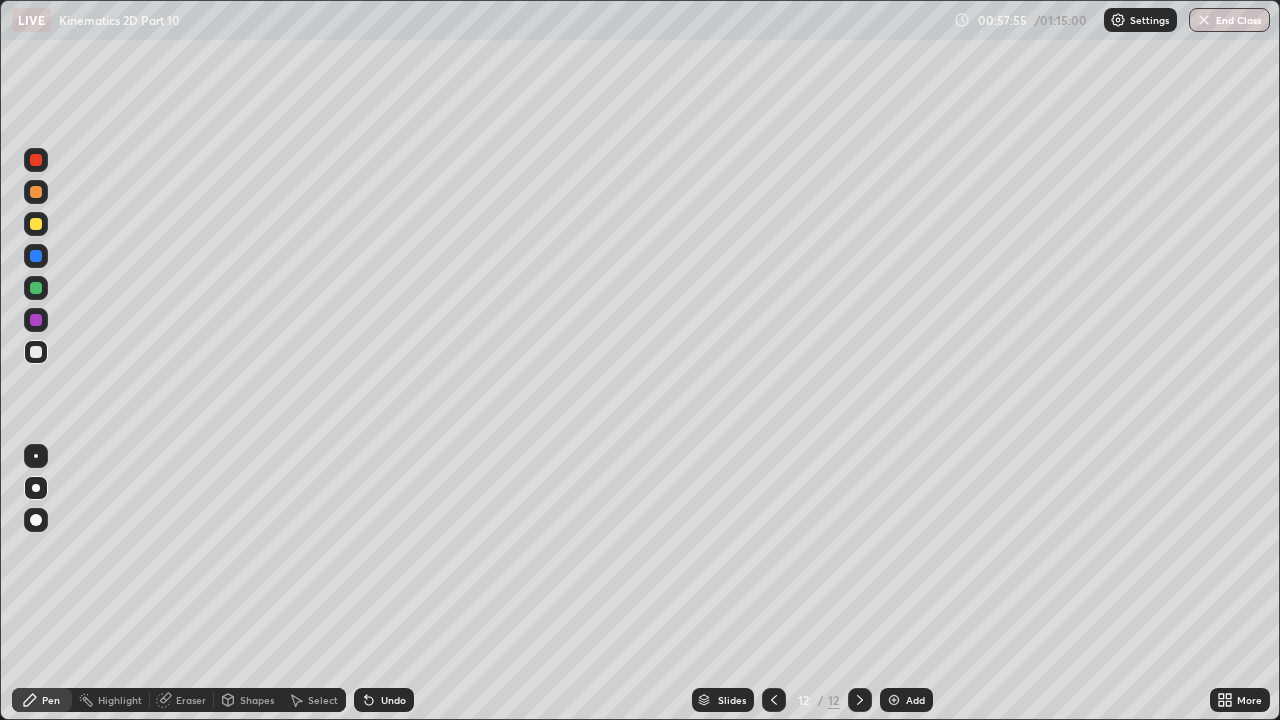 click on "Add" at bounding box center [906, 700] 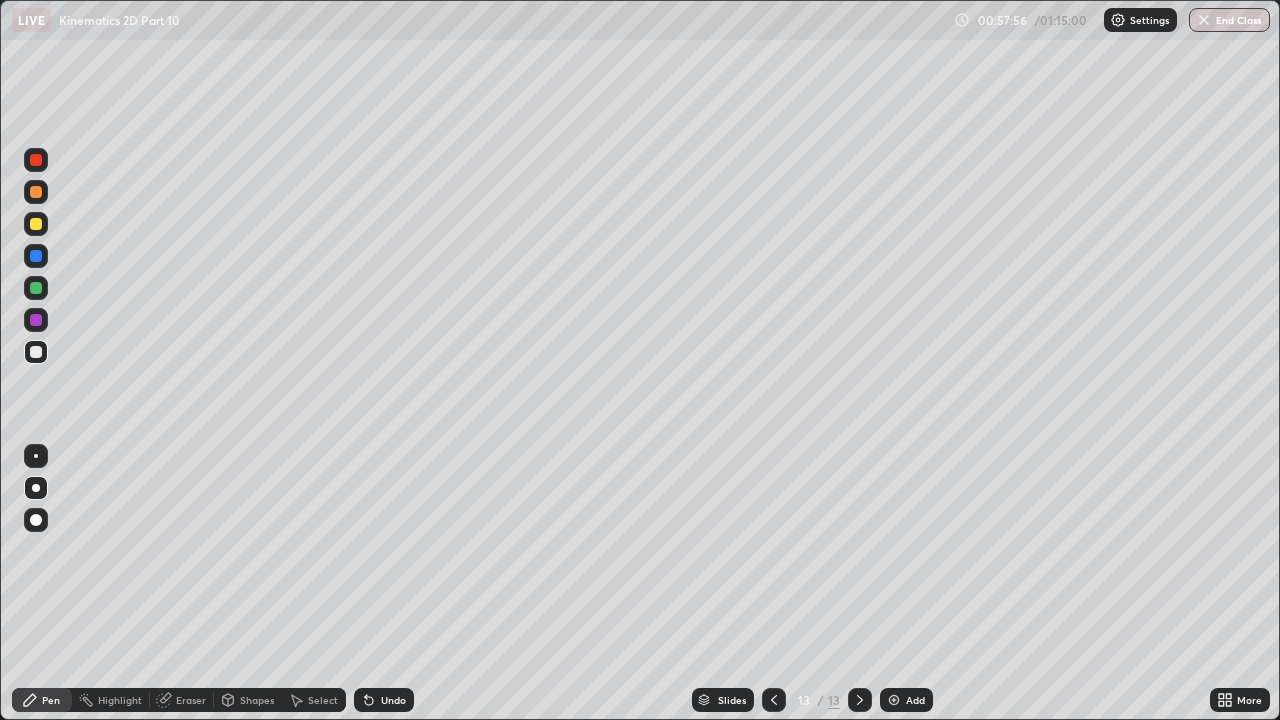 click at bounding box center [36, 352] 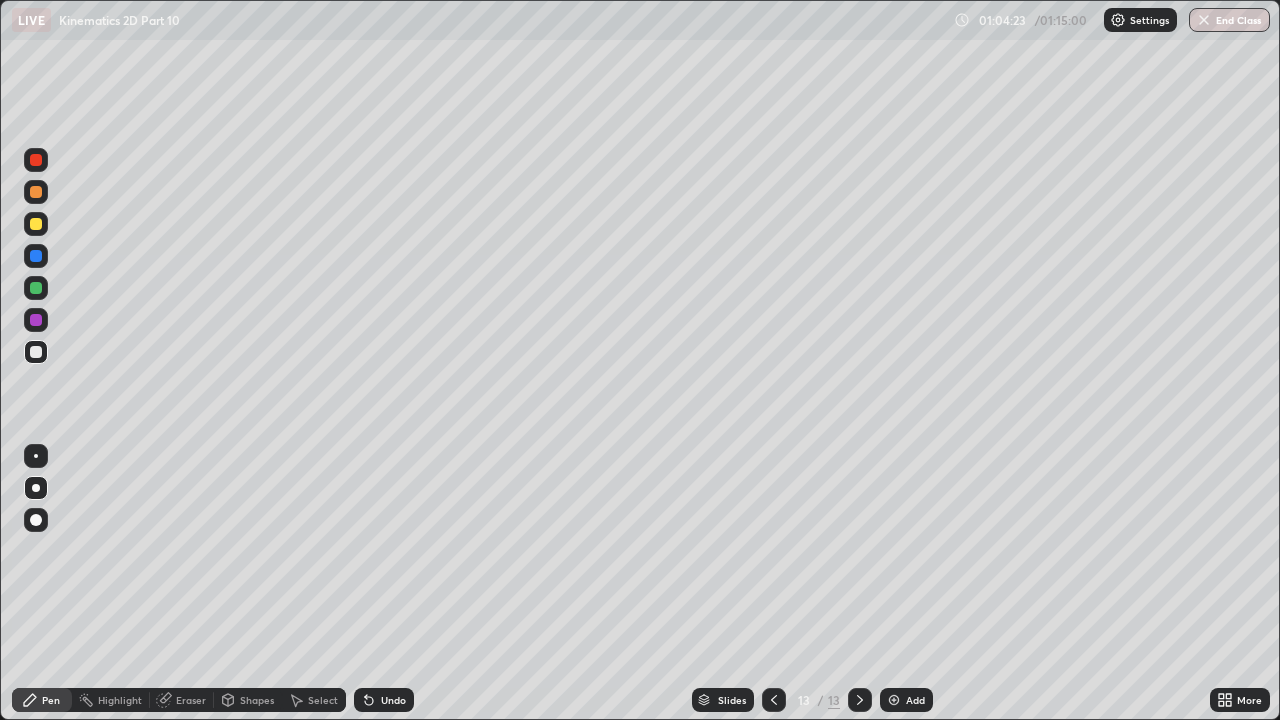 click at bounding box center [894, 700] 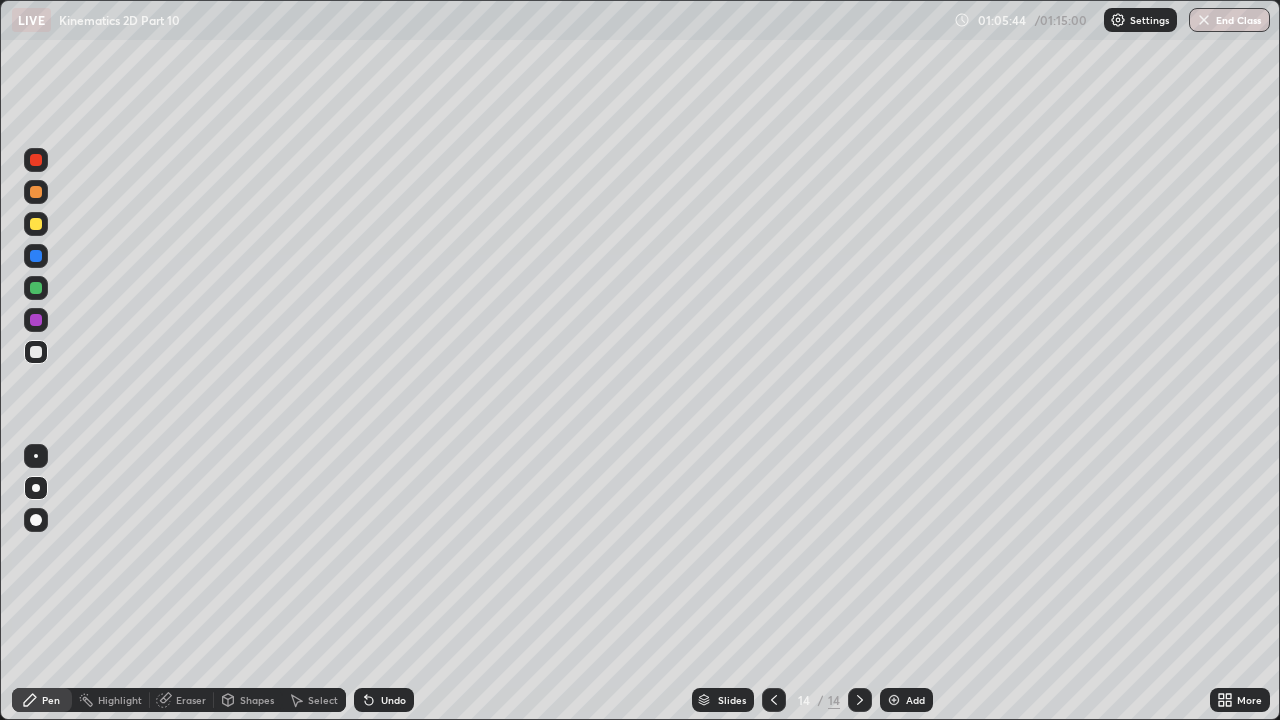 click at bounding box center (36, 224) 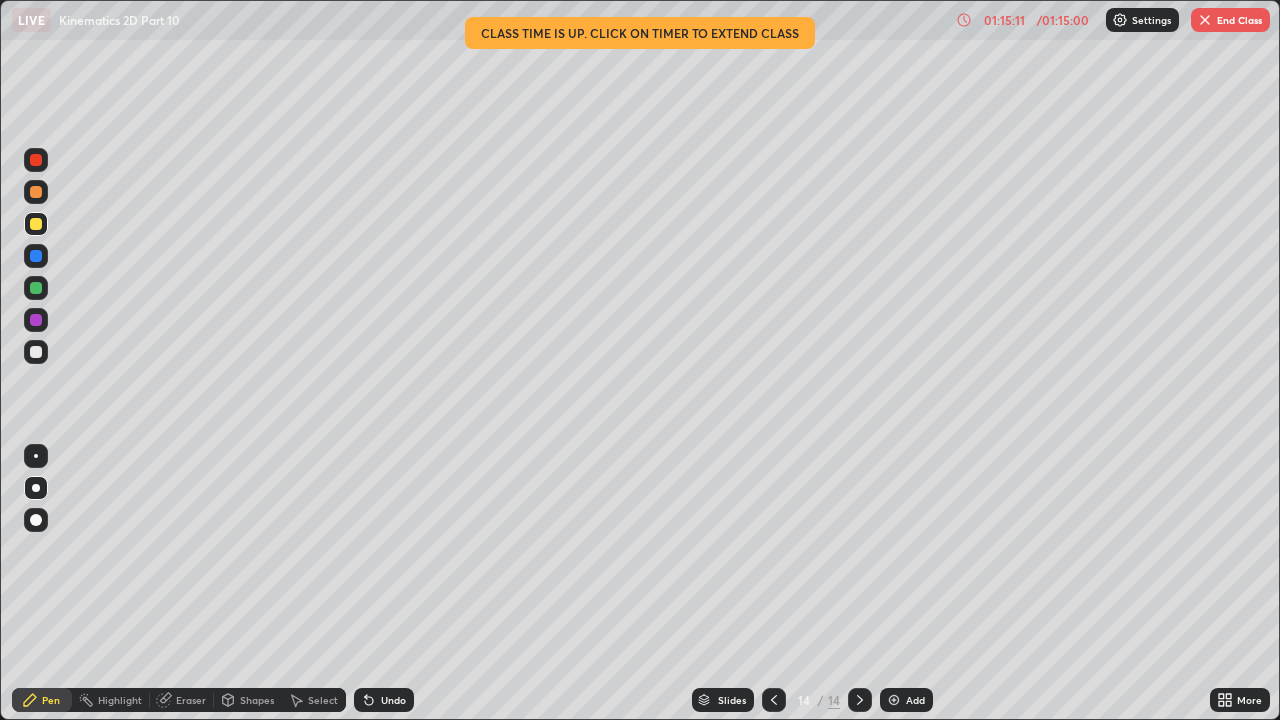 click on "End Class" at bounding box center (1230, 20) 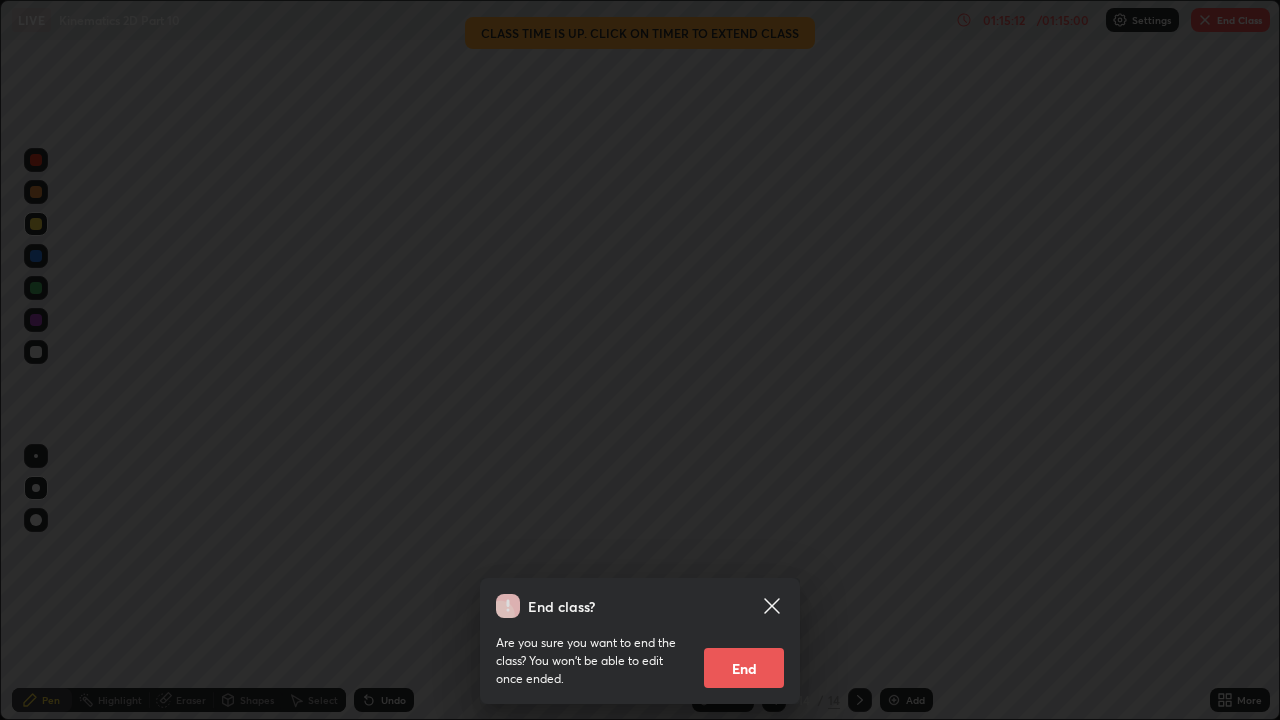 click on "End" at bounding box center (744, 668) 